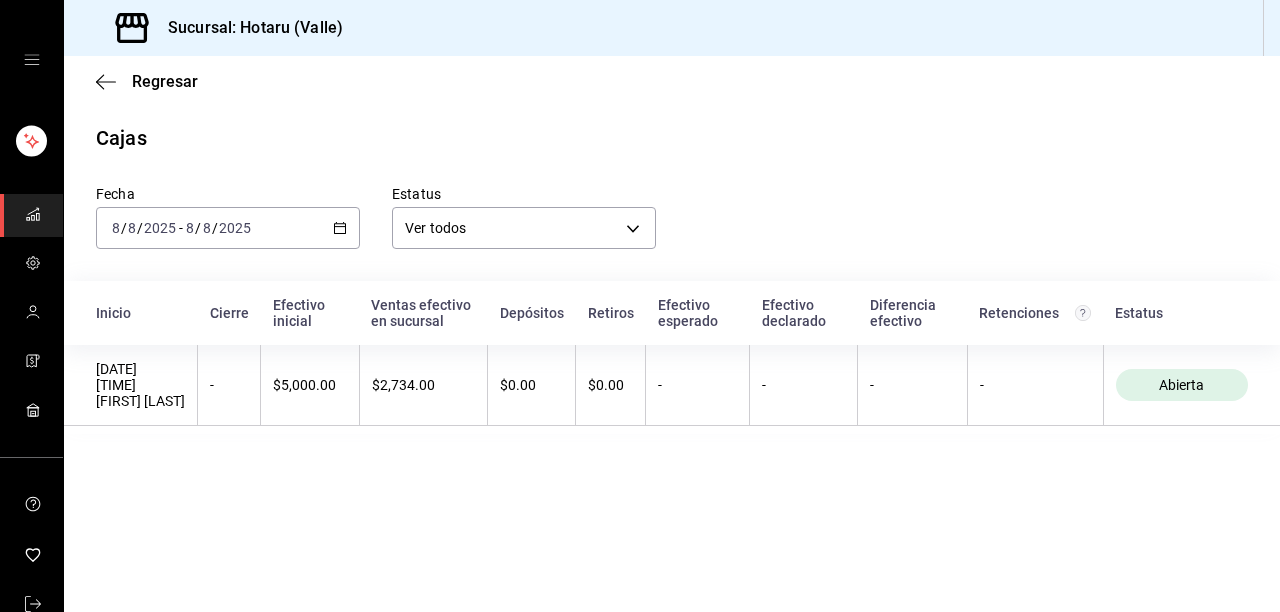 scroll, scrollTop: 0, scrollLeft: 0, axis: both 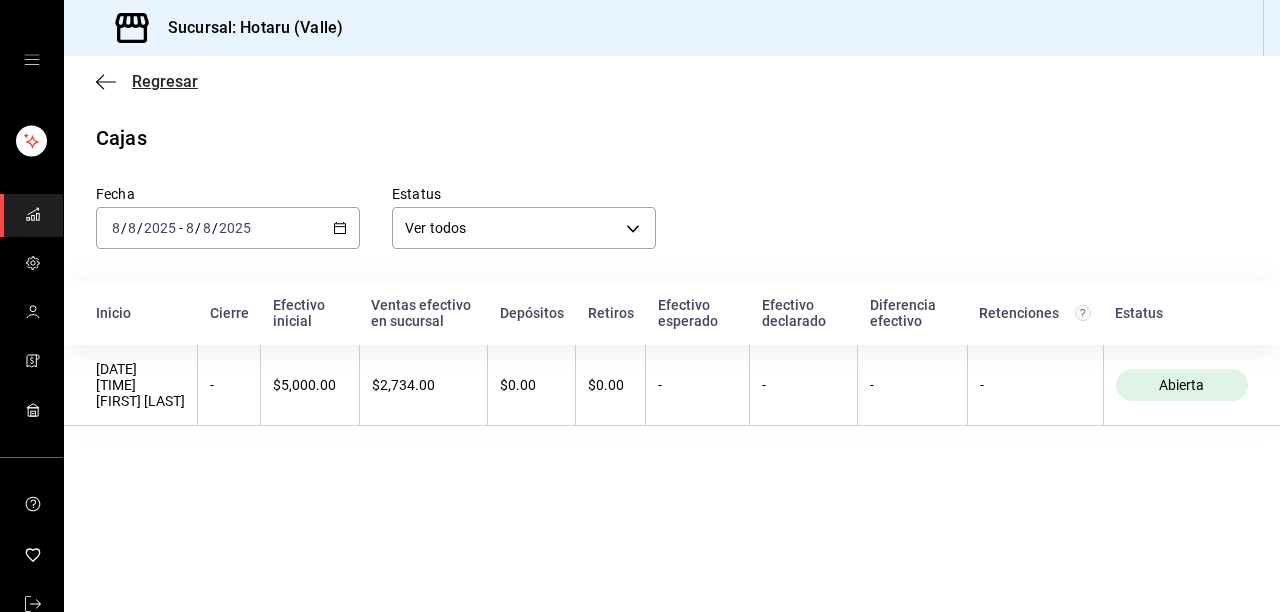 click 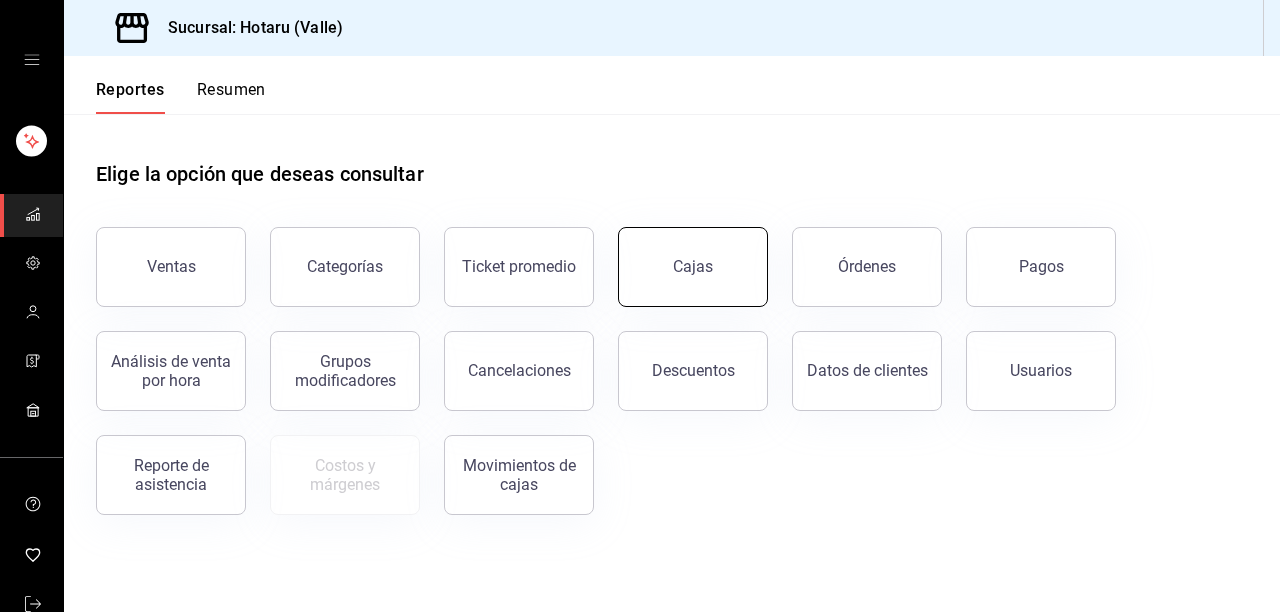 click on "Cajas" at bounding box center (693, 267) 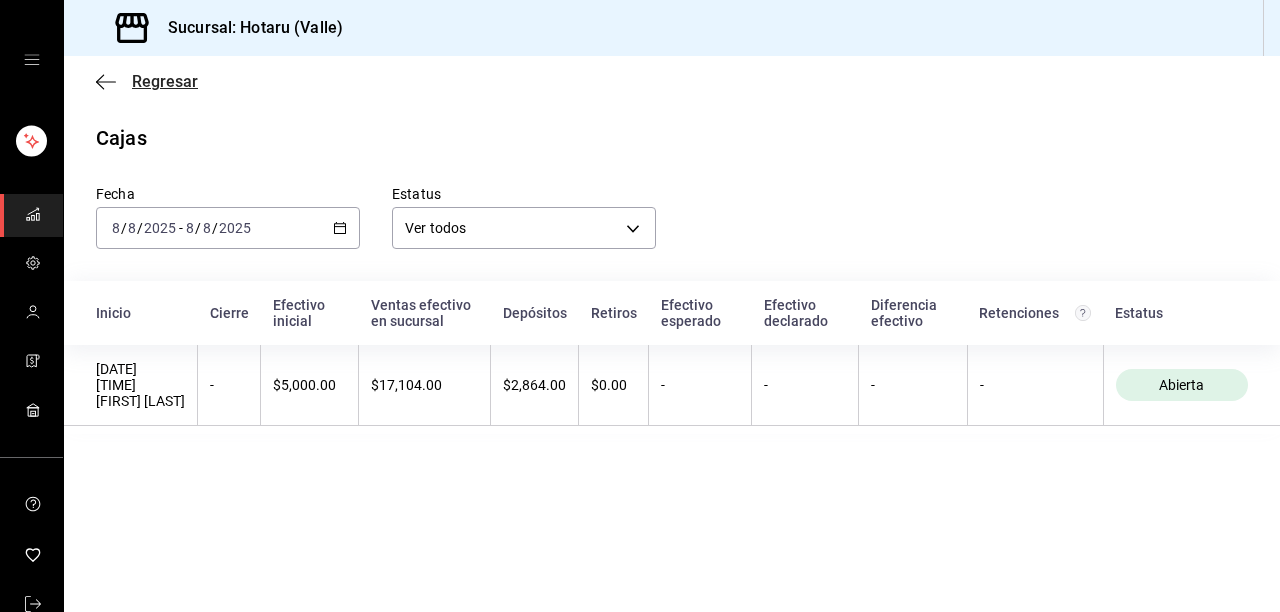 click 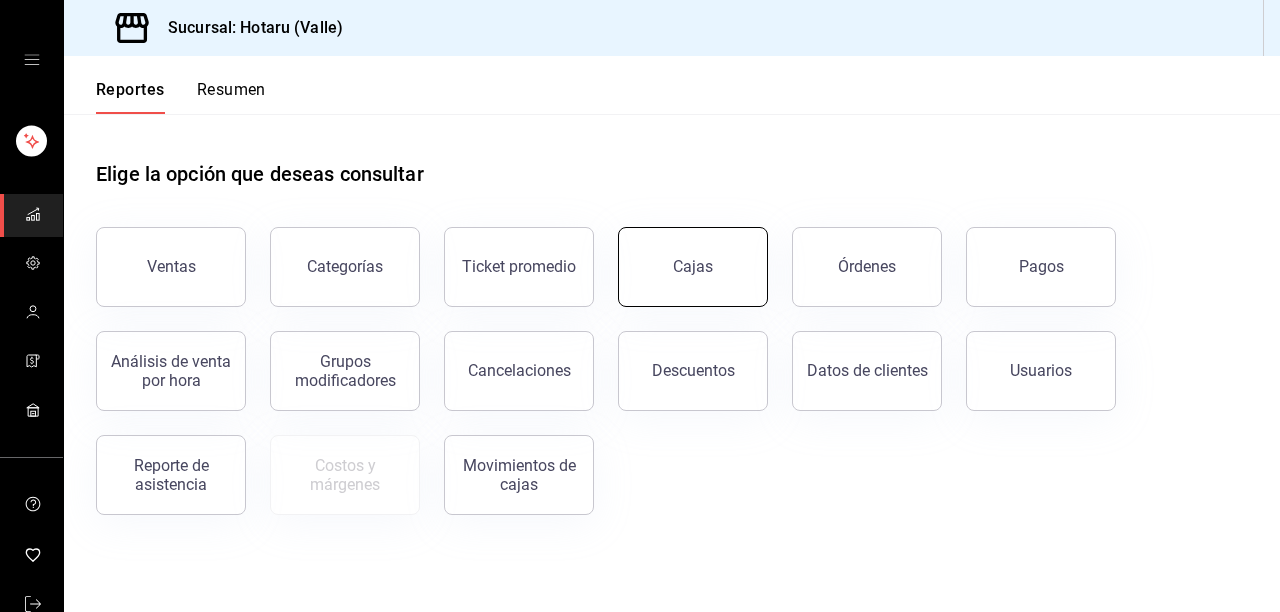 click on "Cajas" at bounding box center (693, 267) 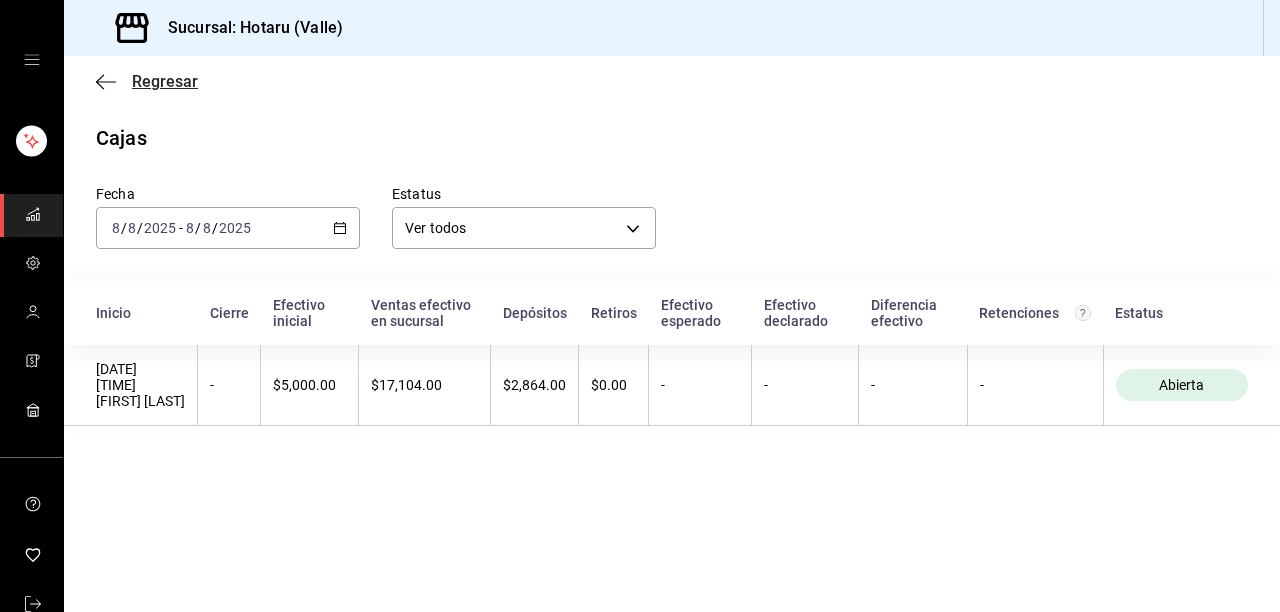 click 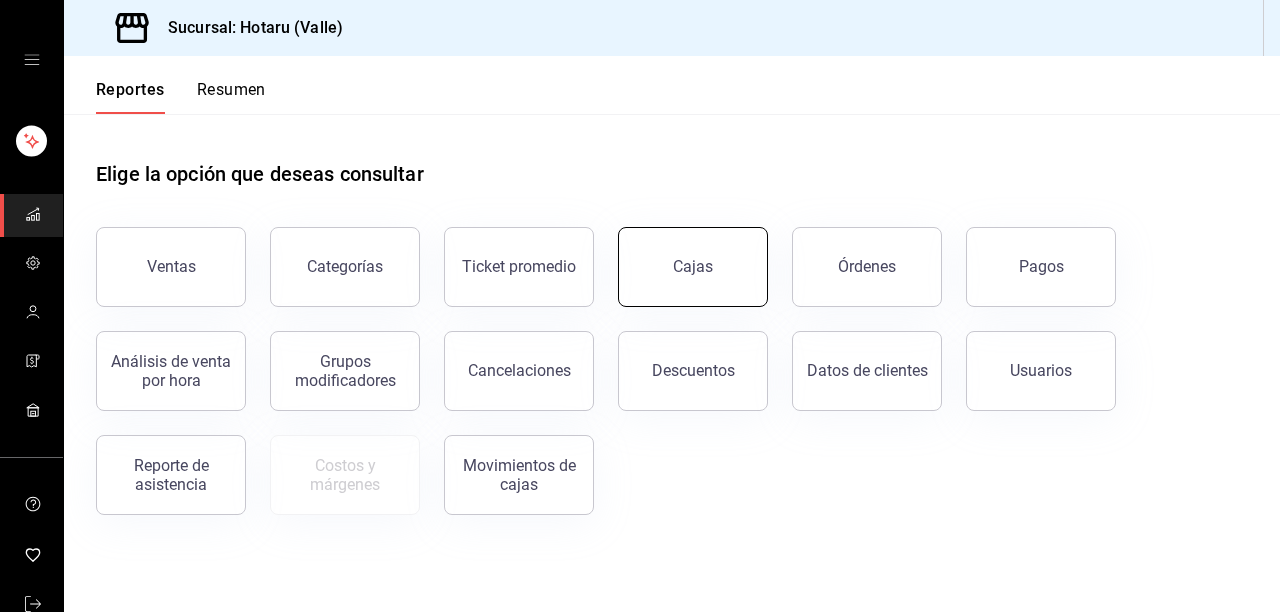 click on "Cajas" at bounding box center (693, 267) 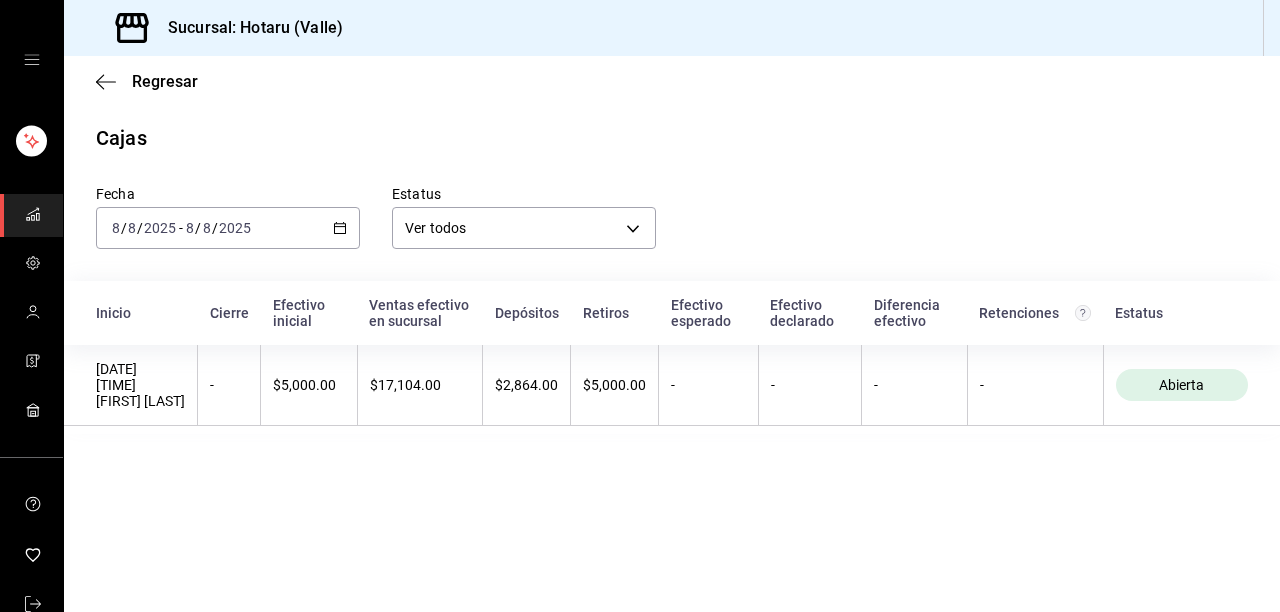 click 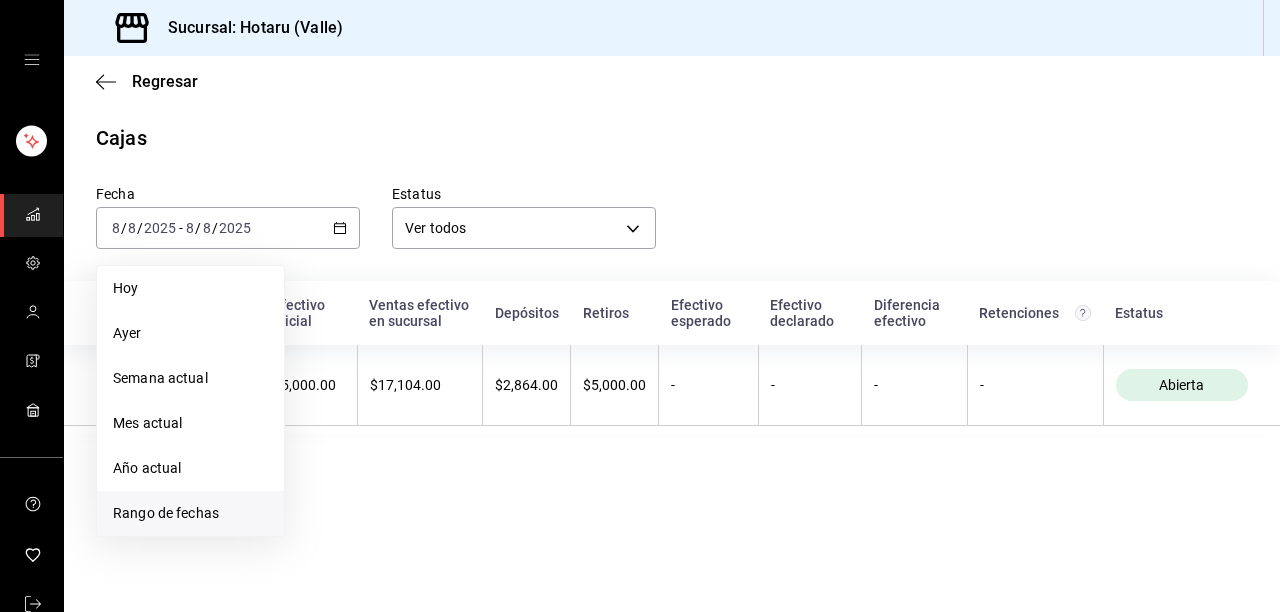 click on "Rango de fechas" at bounding box center (190, 513) 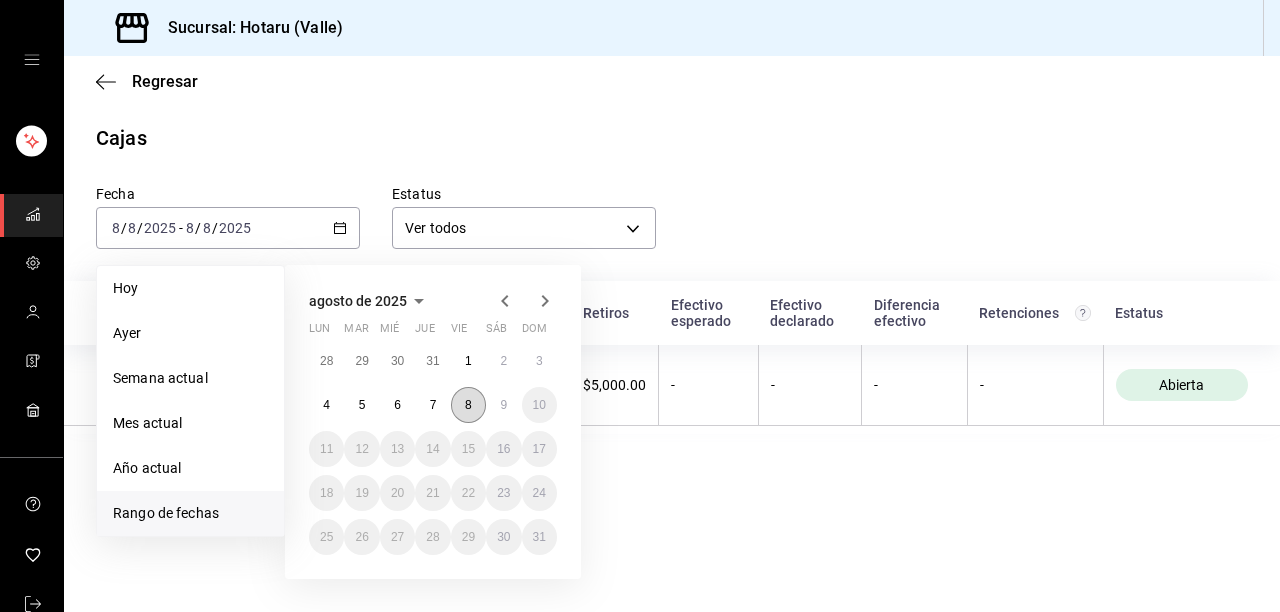 click on "8" at bounding box center (468, 405) 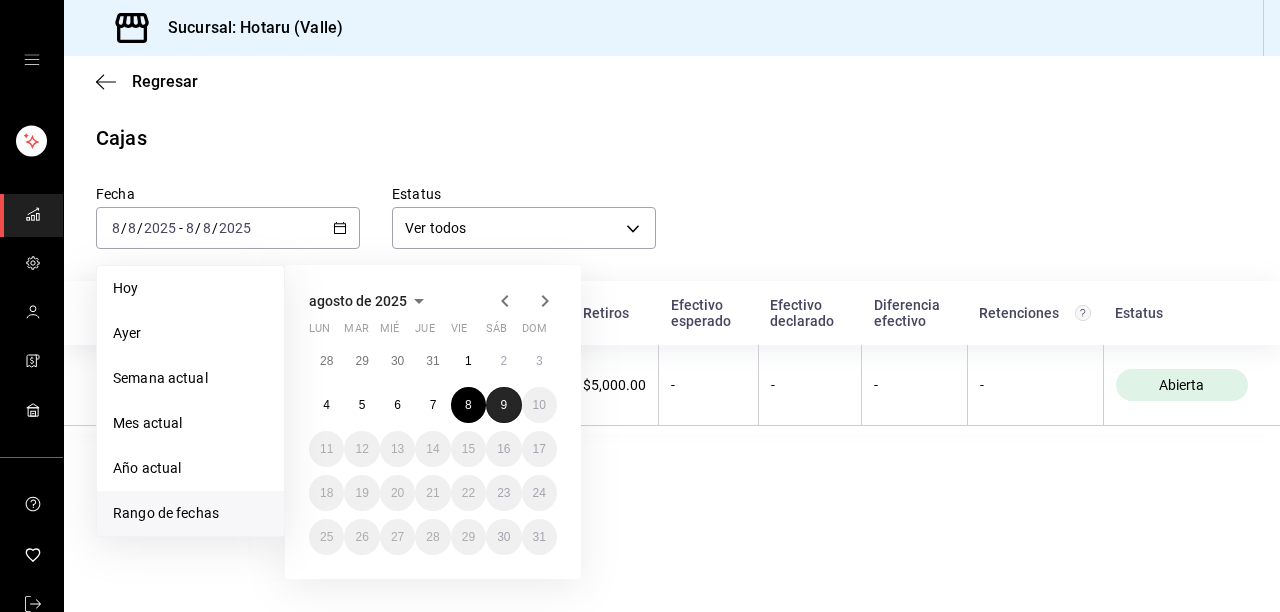 click on "9" at bounding box center (503, 405) 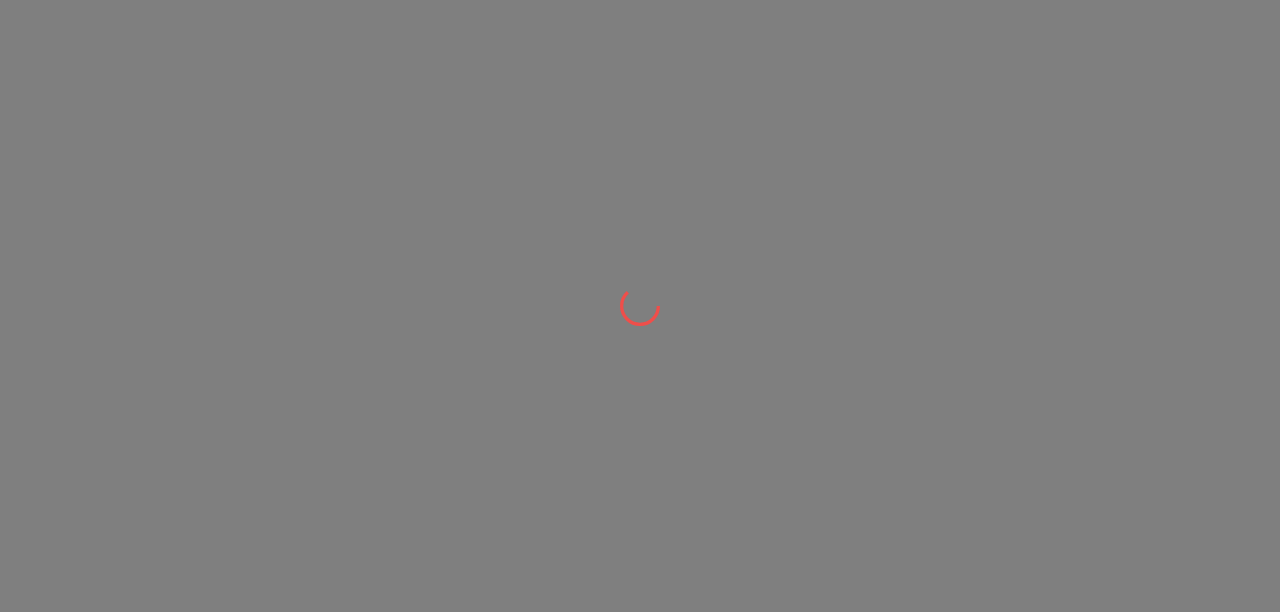 scroll, scrollTop: 0, scrollLeft: 0, axis: both 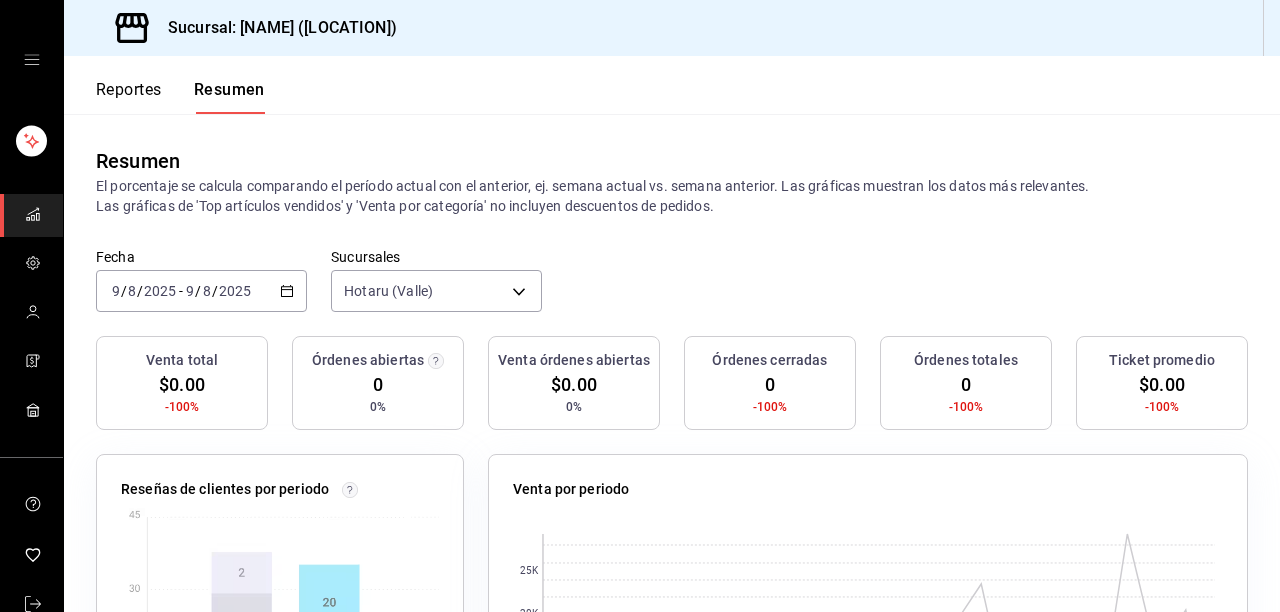 click on "Reportes Resumen" at bounding box center [180, 97] 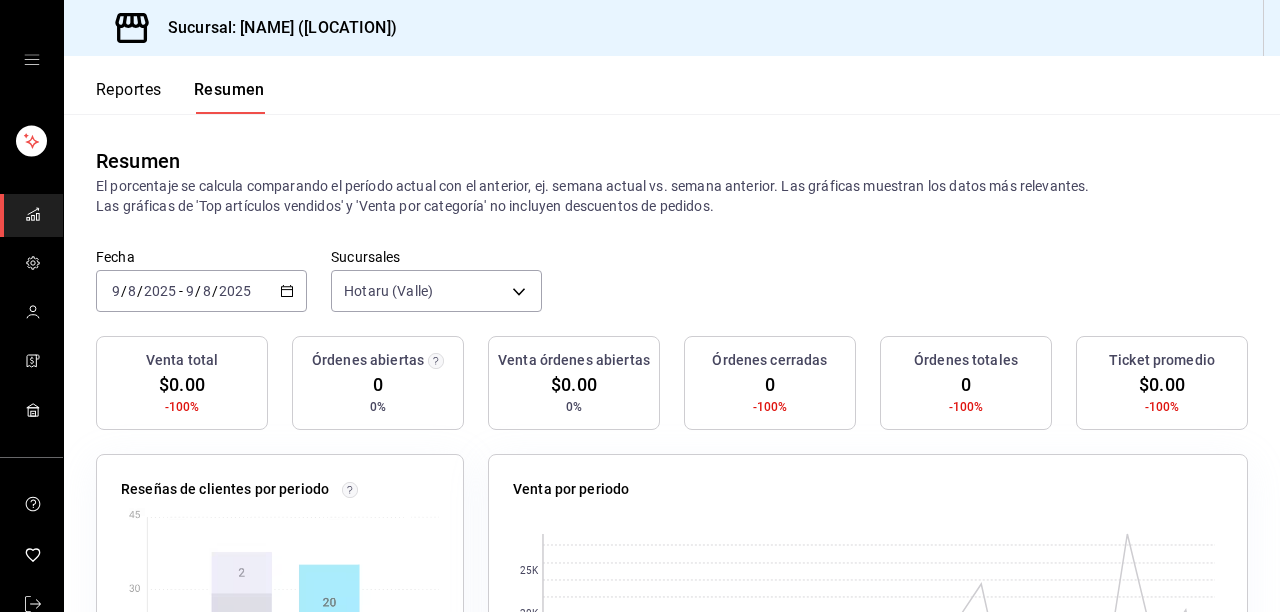 click on "Reportes" at bounding box center [129, 97] 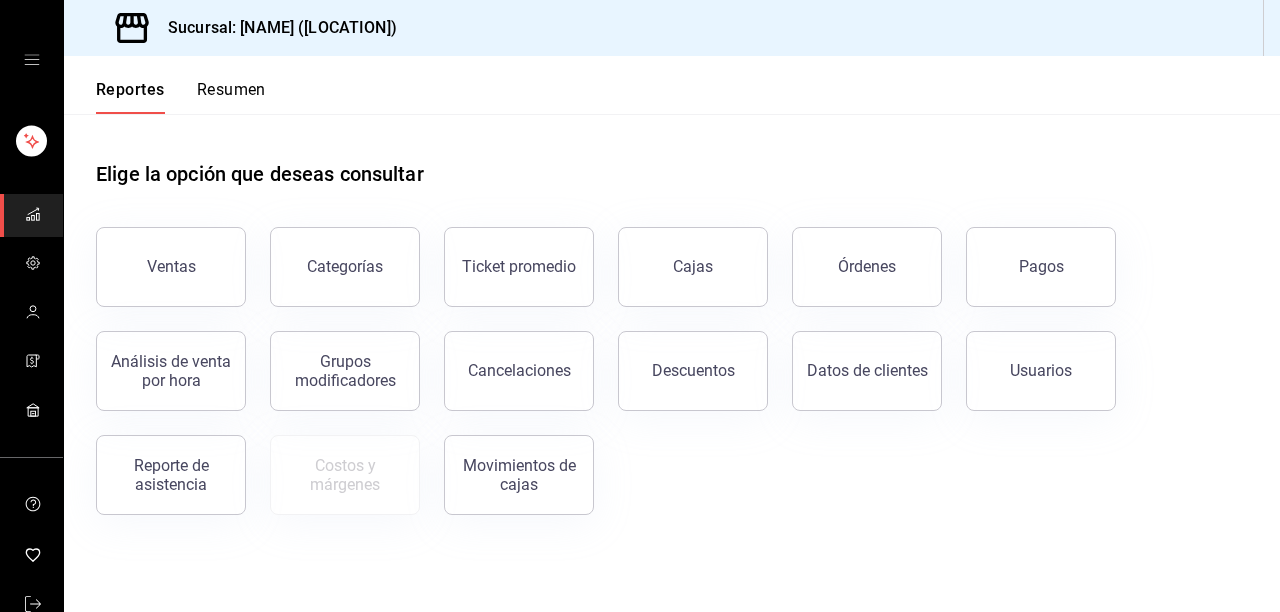 click on "Cajas" at bounding box center [693, 267] 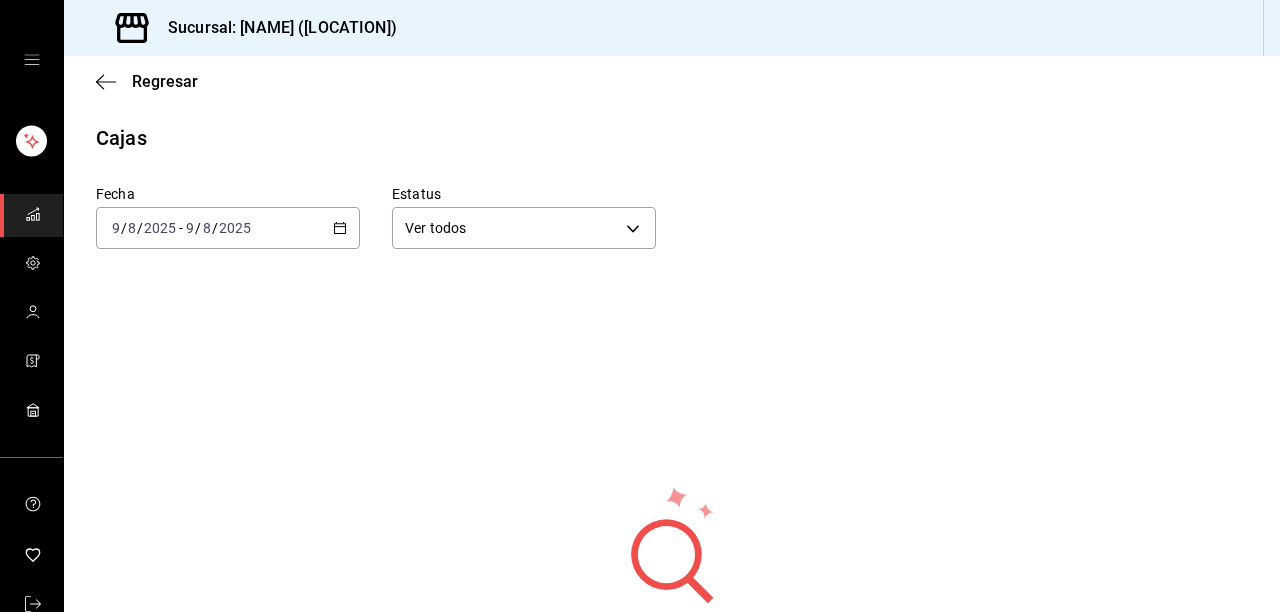 click on "2025-08-09 9 / 8 / 2025 - 2025-08-09 9 / 8 / 2025" at bounding box center (228, 228) 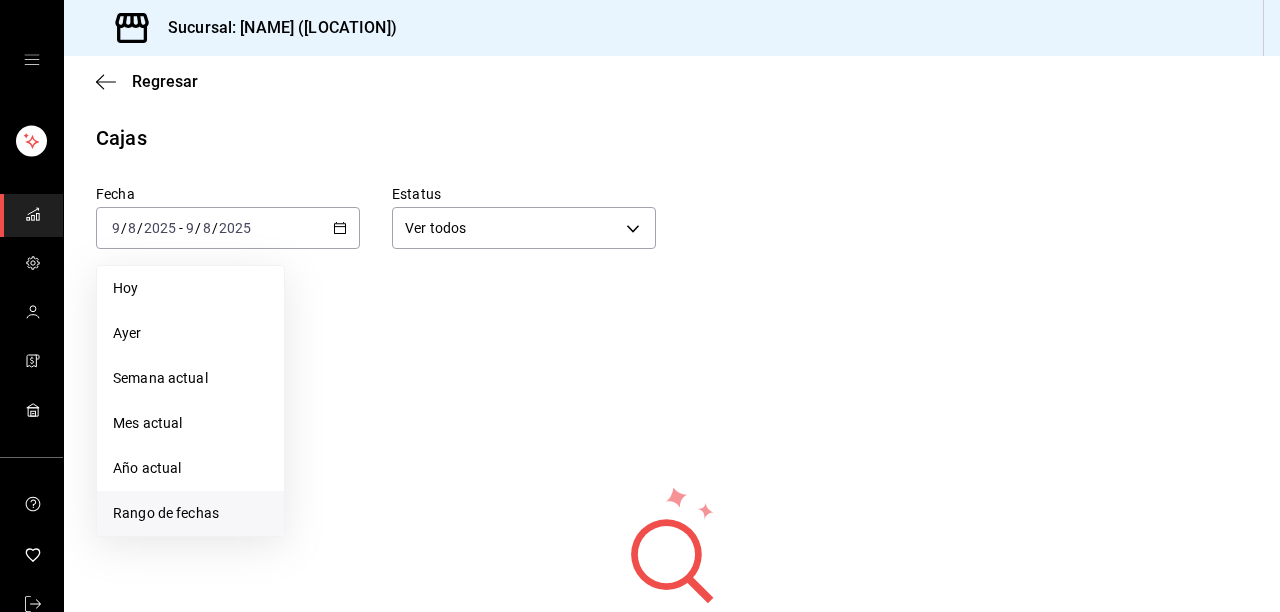 click on "Rango de fechas" at bounding box center [190, 513] 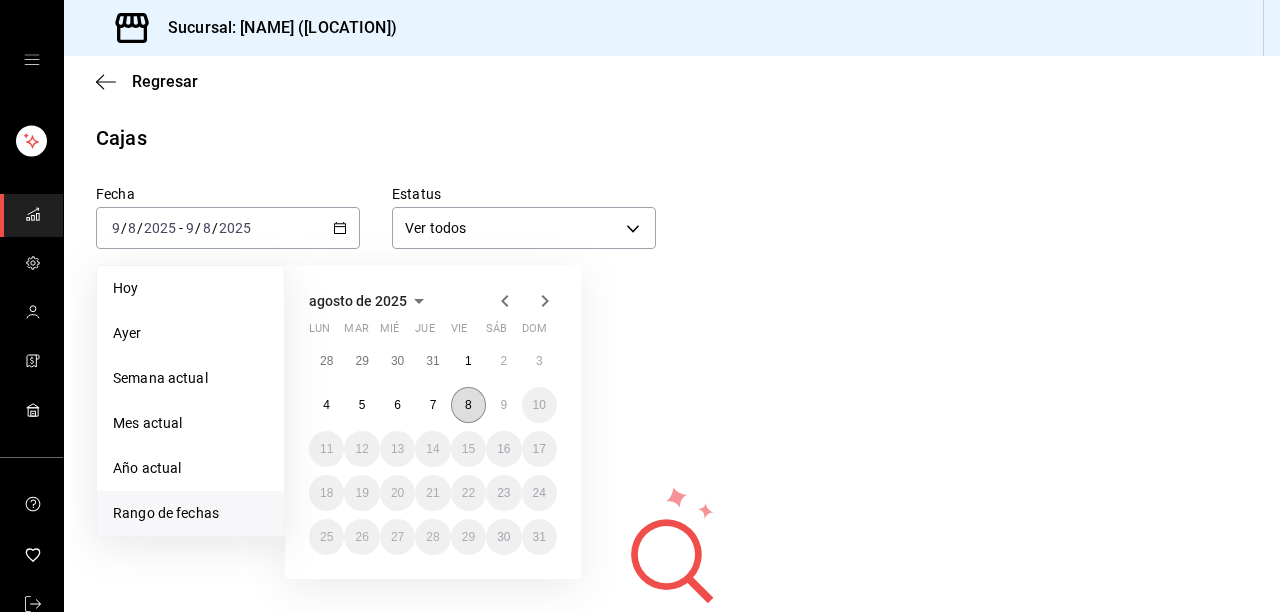 click on "8" at bounding box center (468, 405) 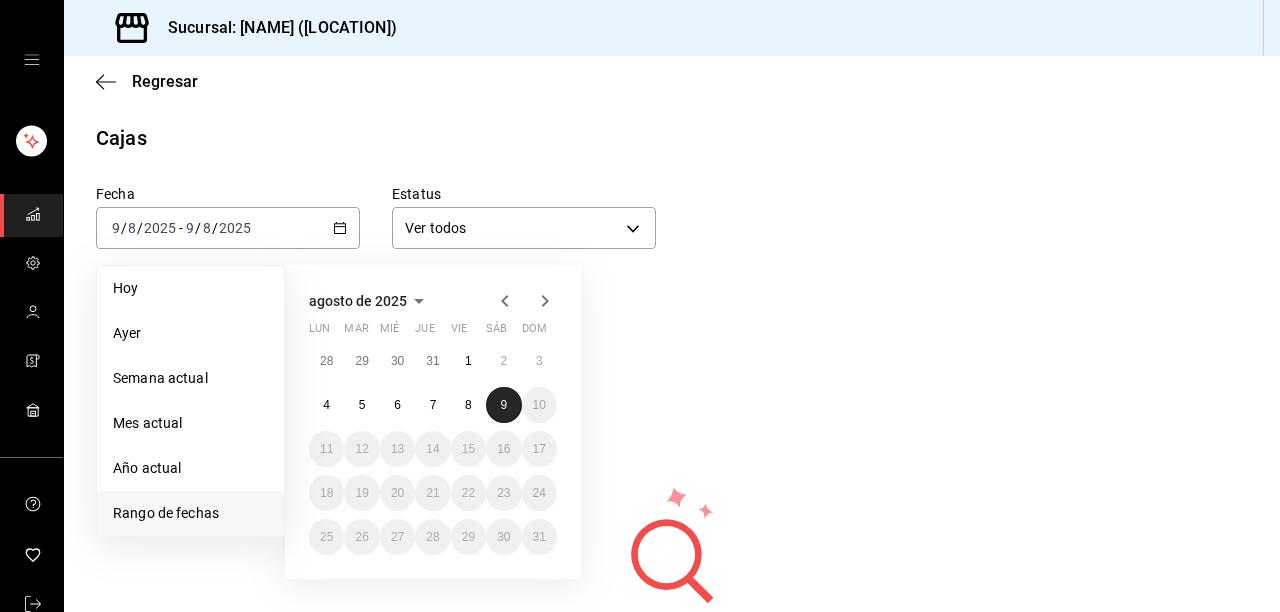 click on "9" at bounding box center [503, 405] 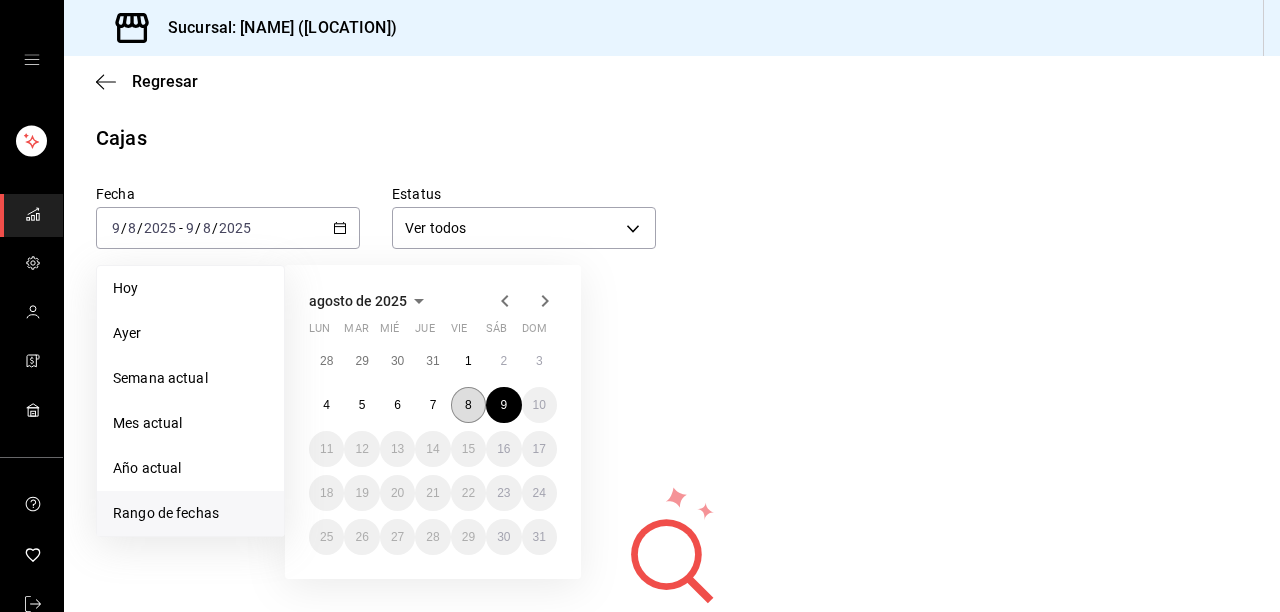 click on "8" at bounding box center (468, 405) 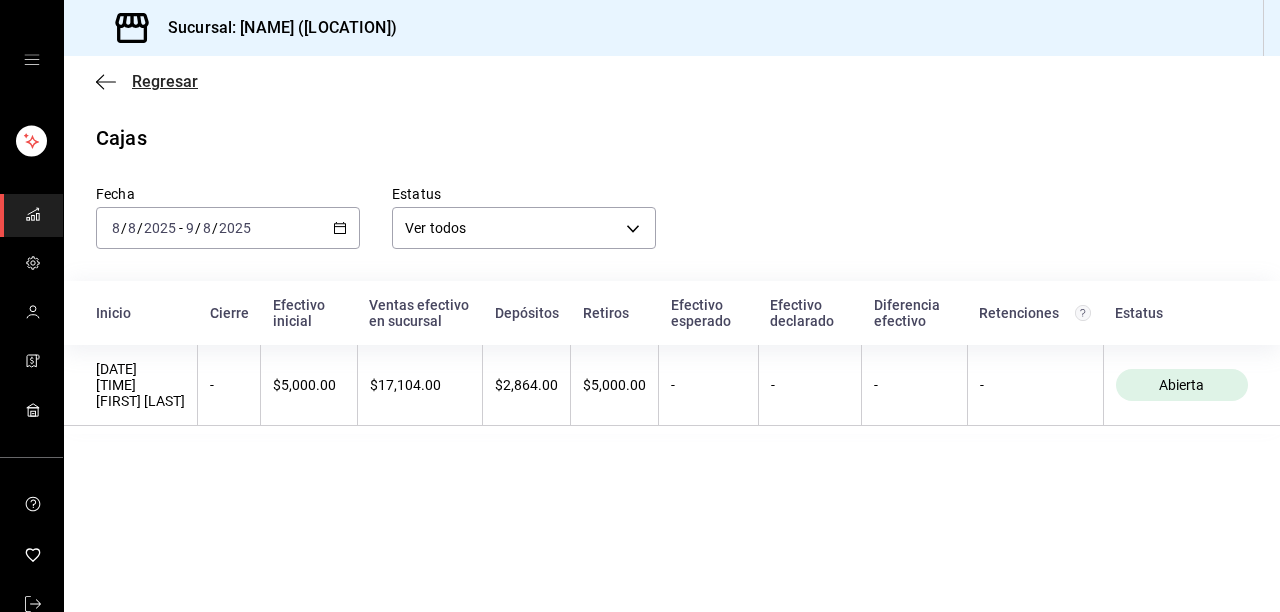 click 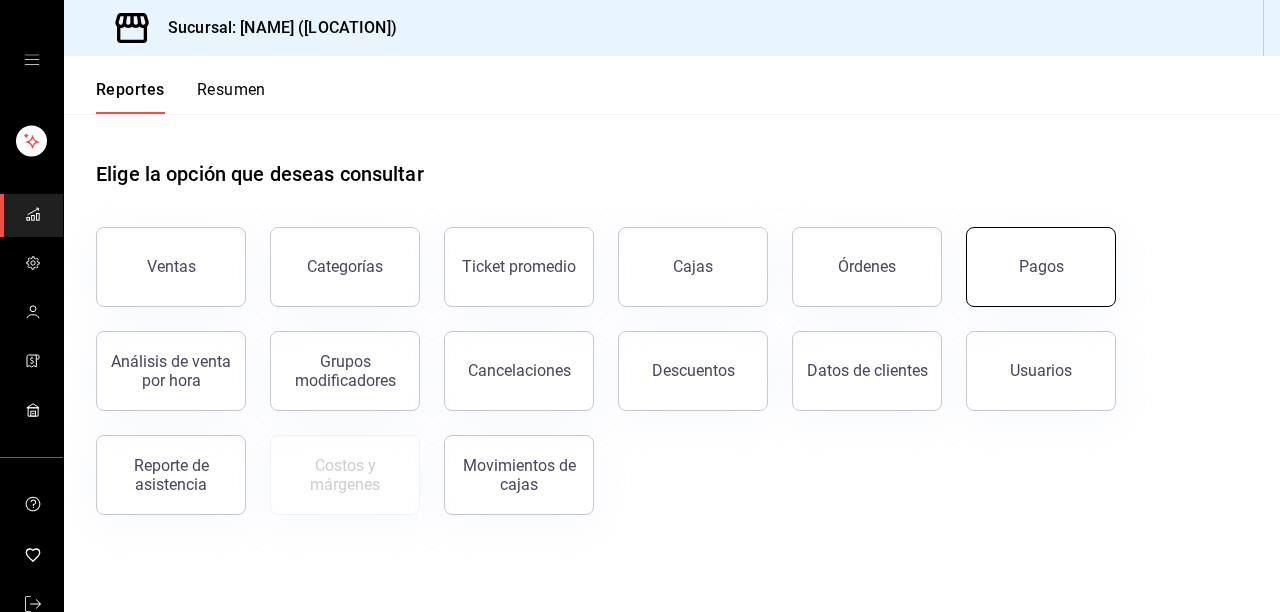click on "Pagos" at bounding box center [1041, 267] 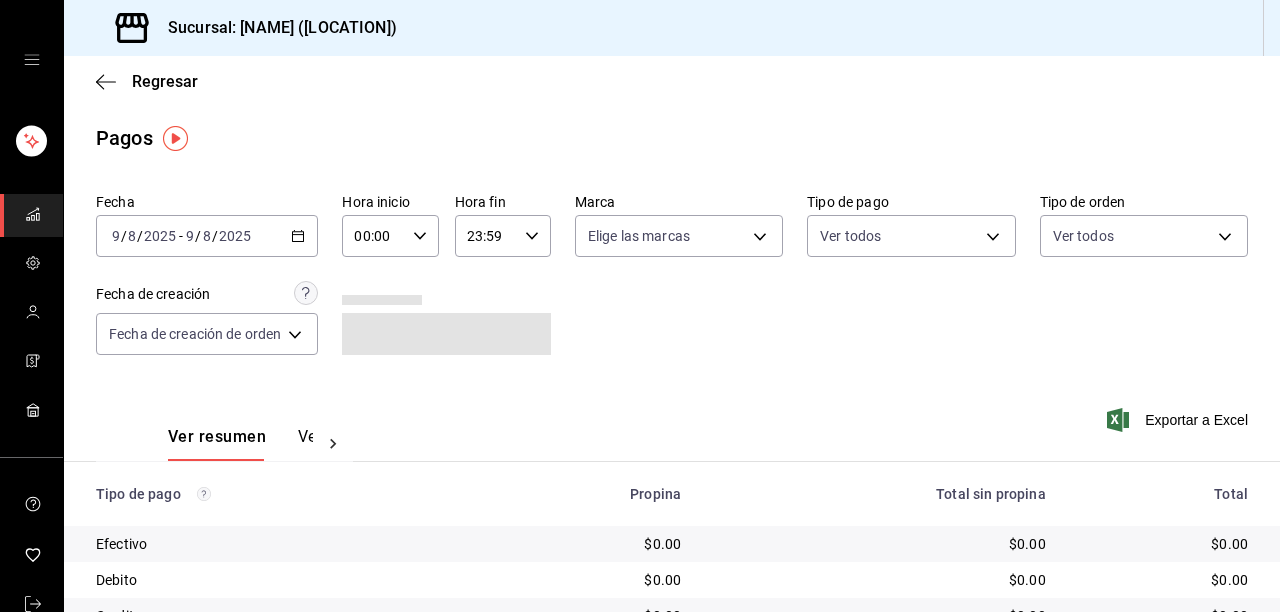 click 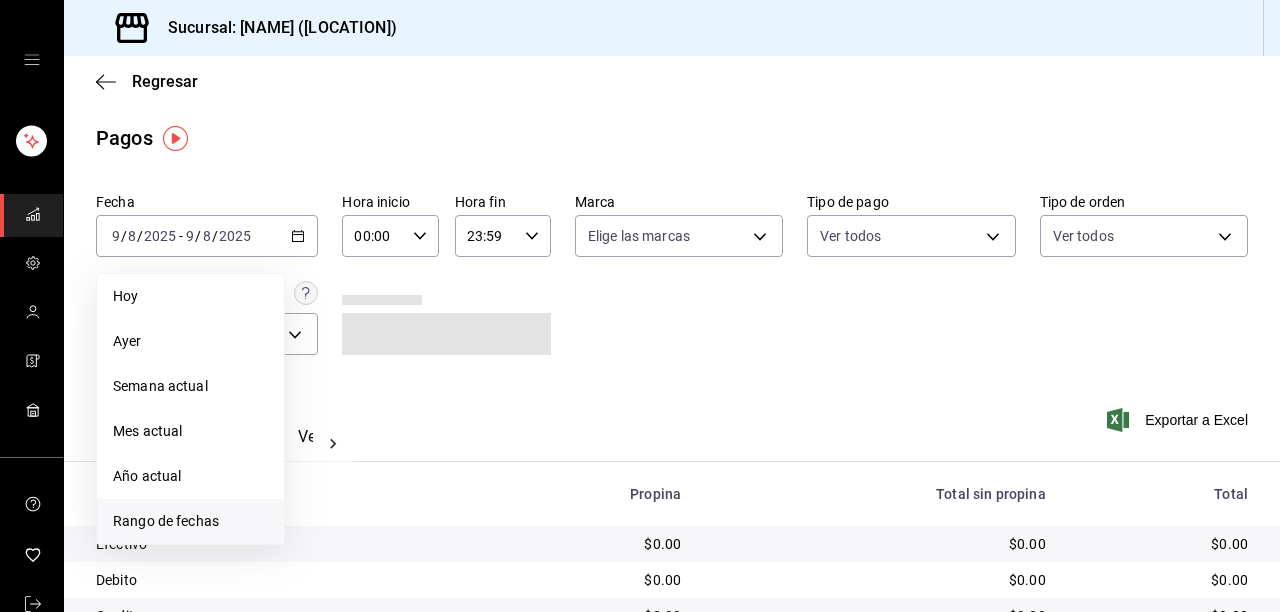 click on "Rango de fechas" at bounding box center [190, 521] 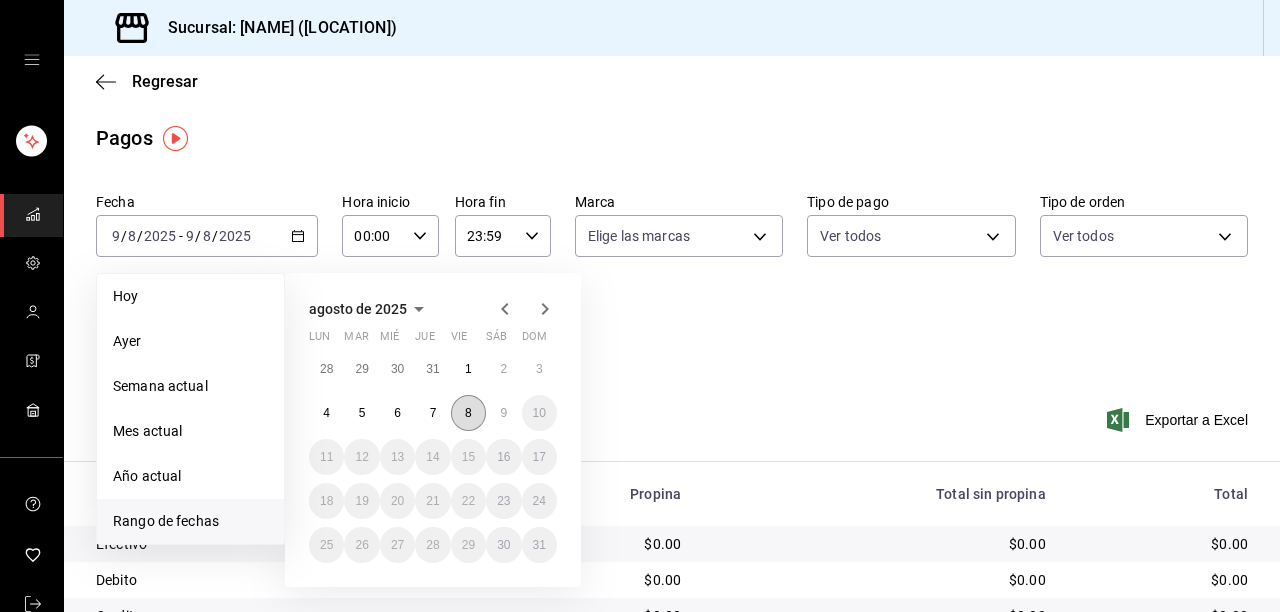 click on "8" at bounding box center (468, 413) 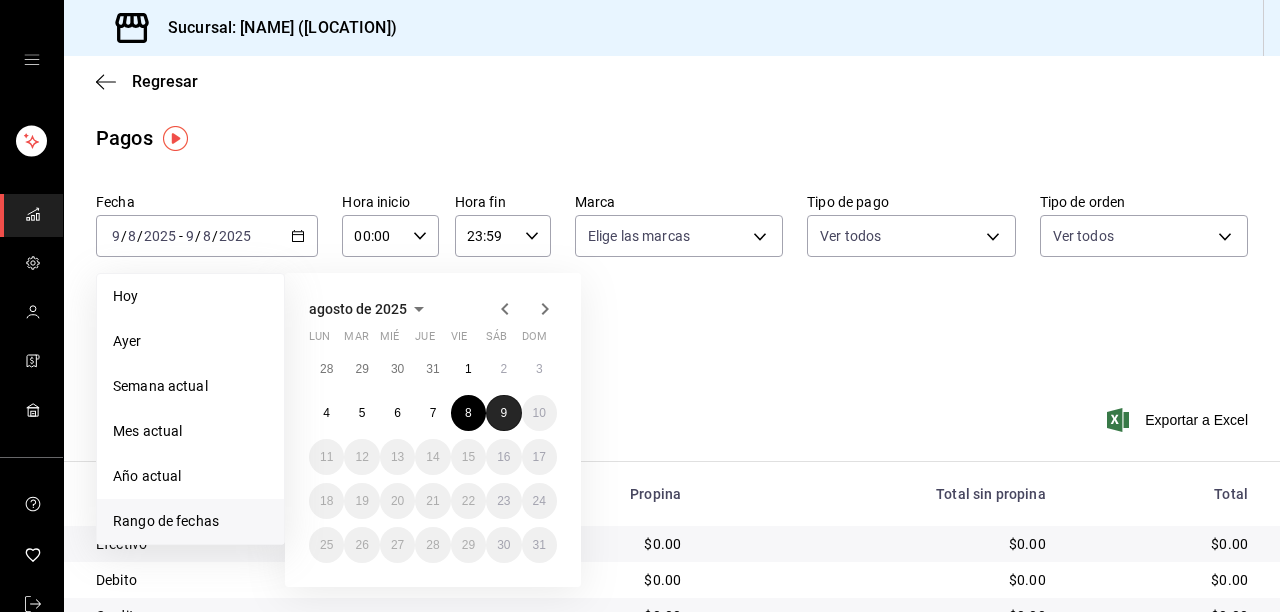 click on "9" at bounding box center [503, 413] 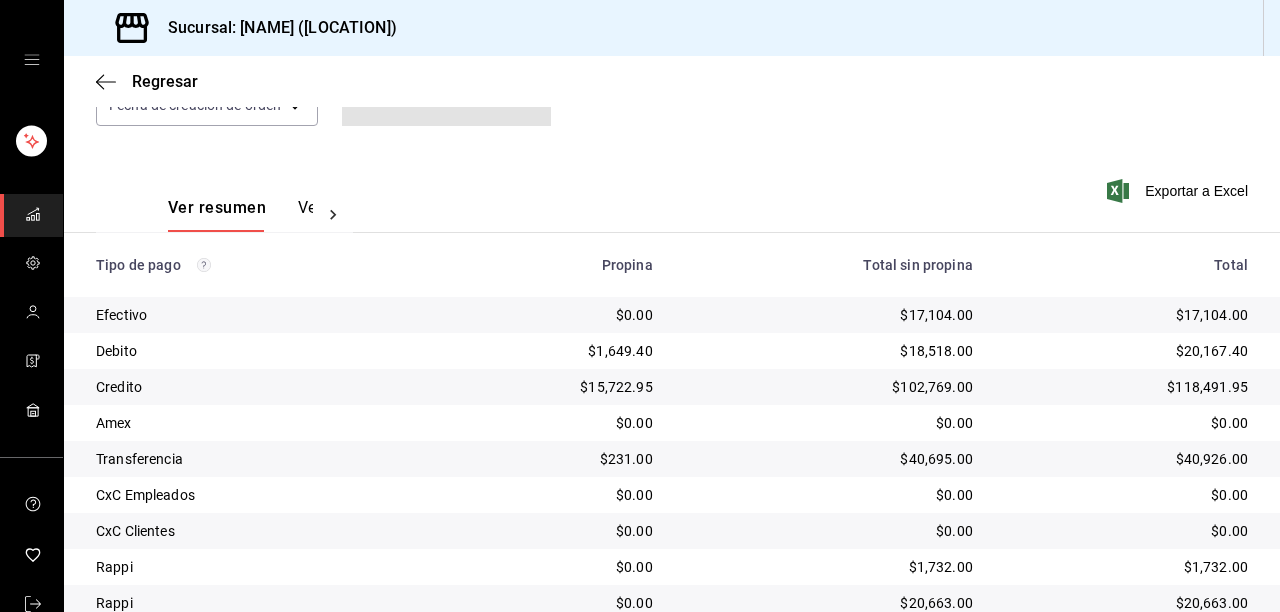 scroll, scrollTop: 307, scrollLeft: 0, axis: vertical 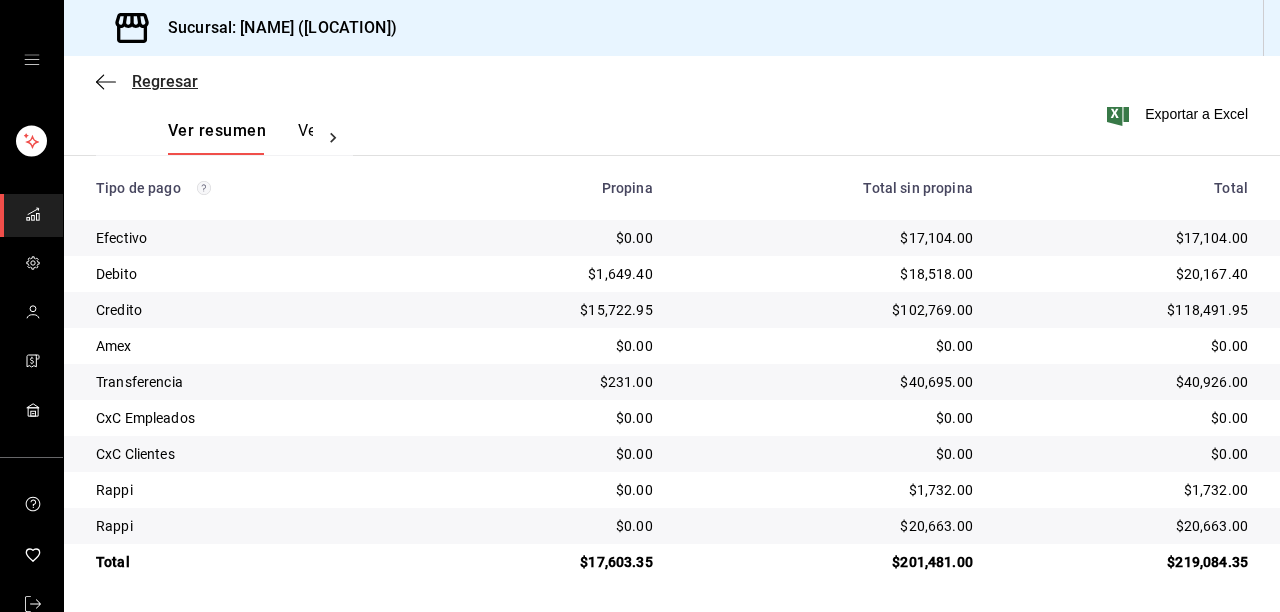 click 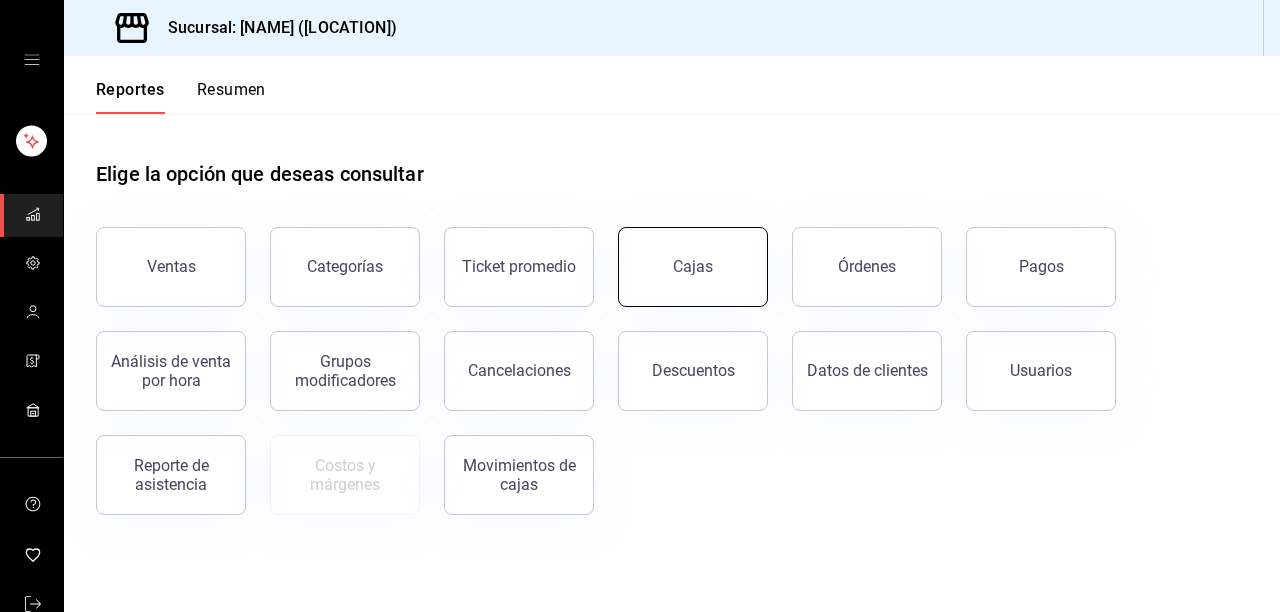 click on "Cajas" at bounding box center (693, 267) 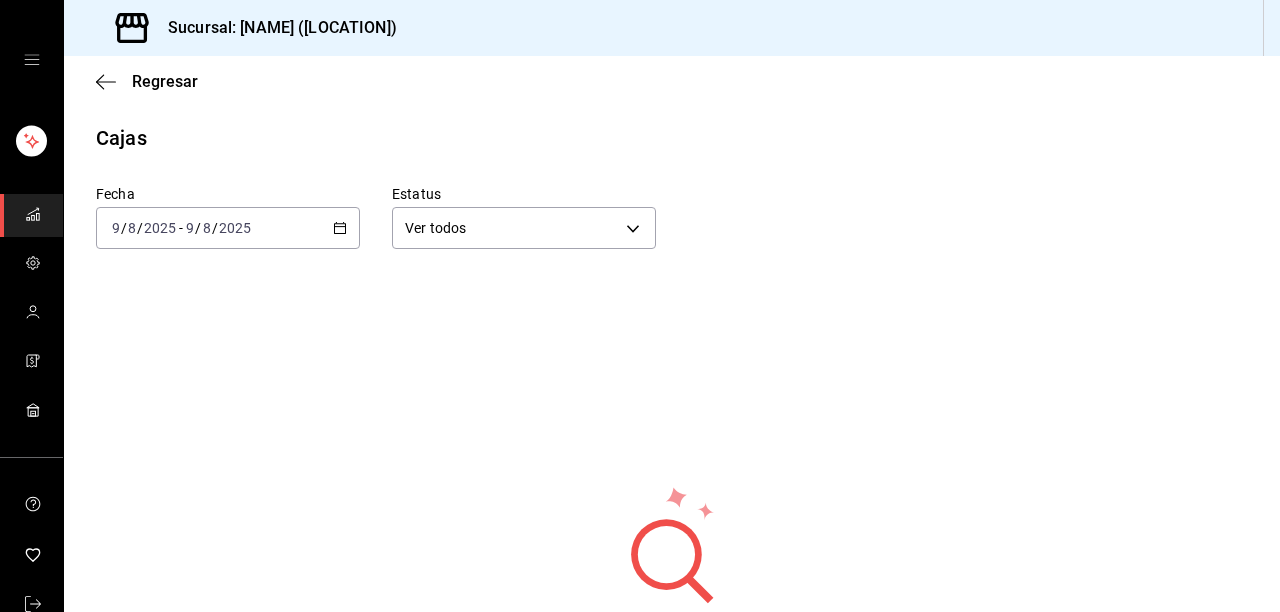 click 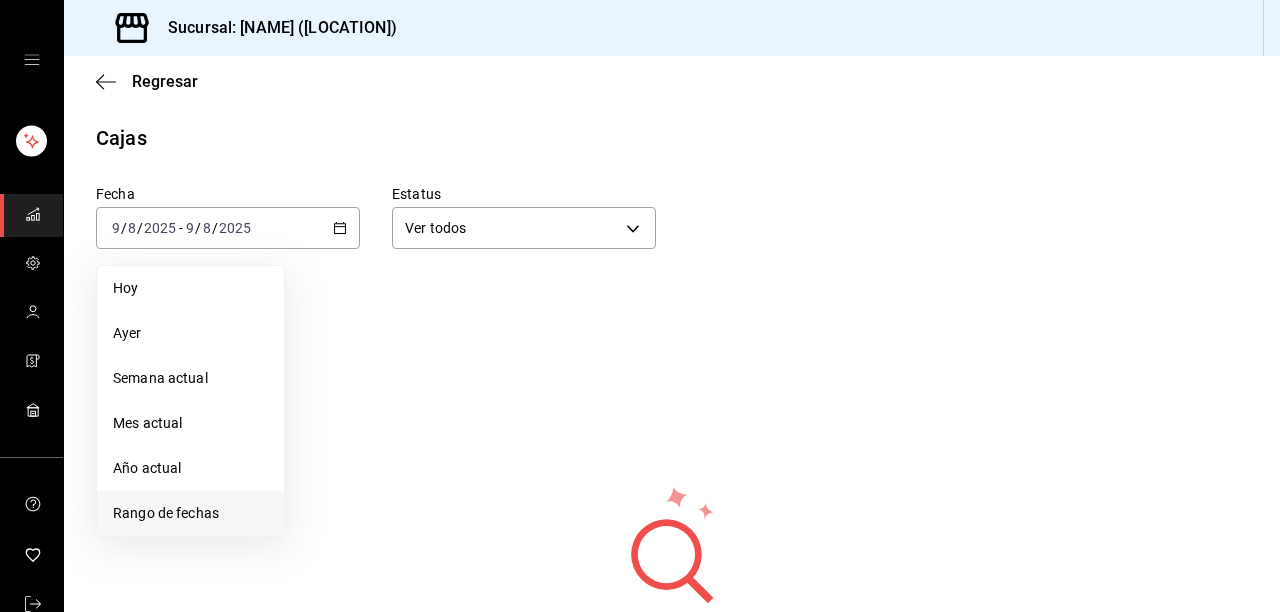 click on "Rango de fechas" at bounding box center [190, 513] 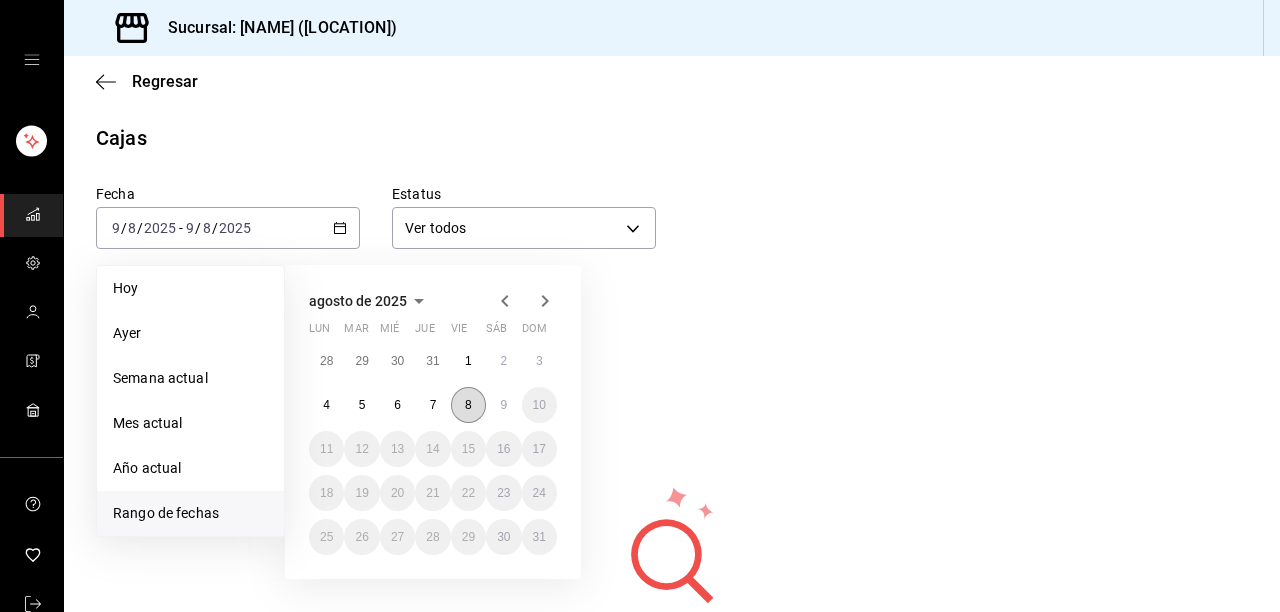 click on "8" at bounding box center (468, 405) 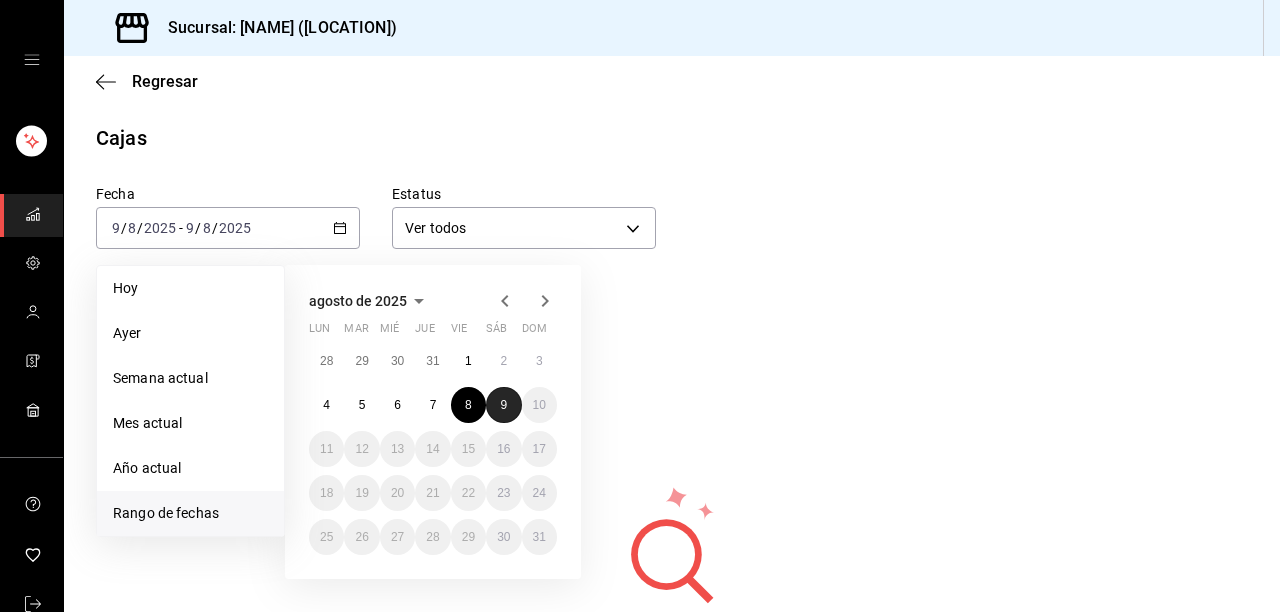click on "9" at bounding box center [503, 405] 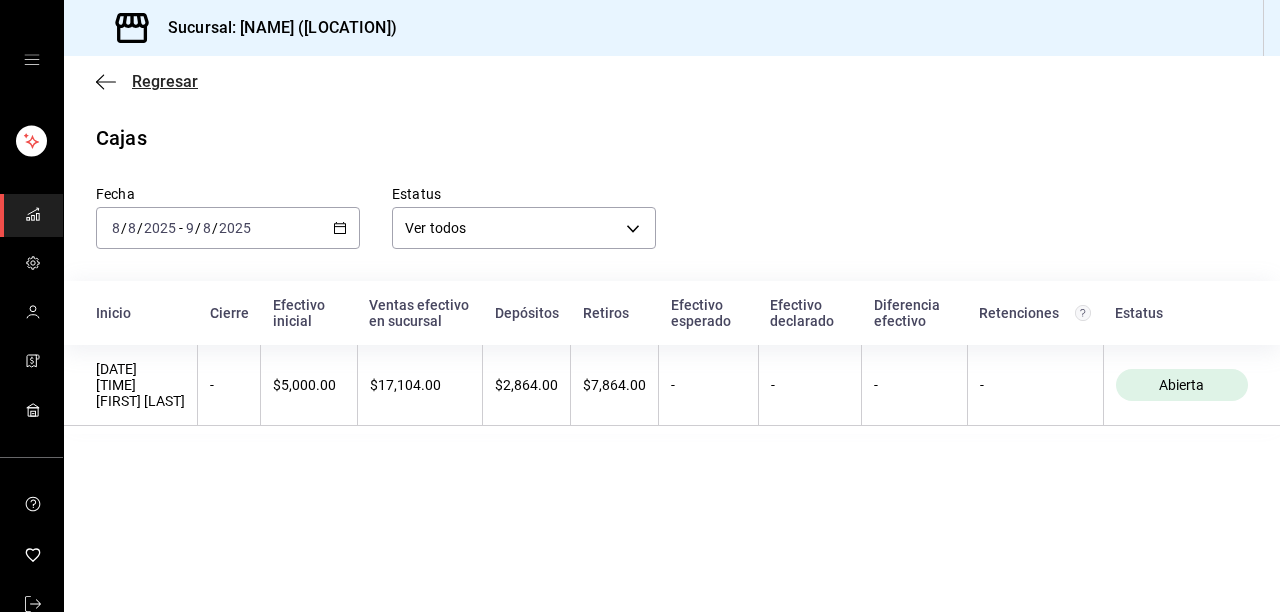 click 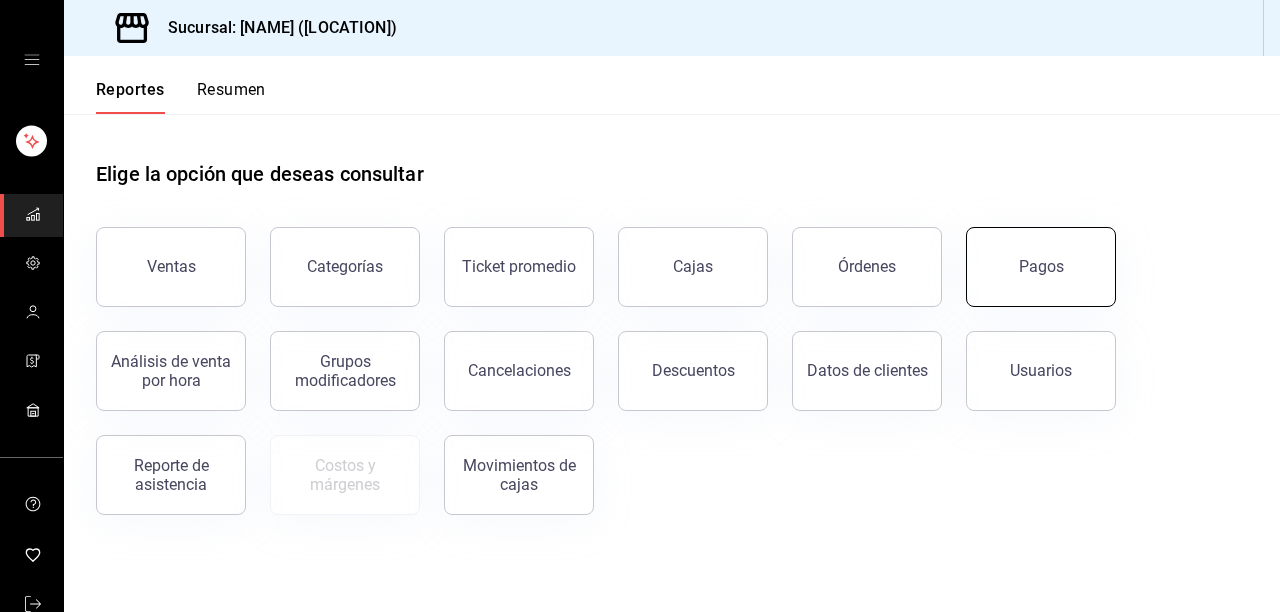 click on "Pagos" at bounding box center (1041, 267) 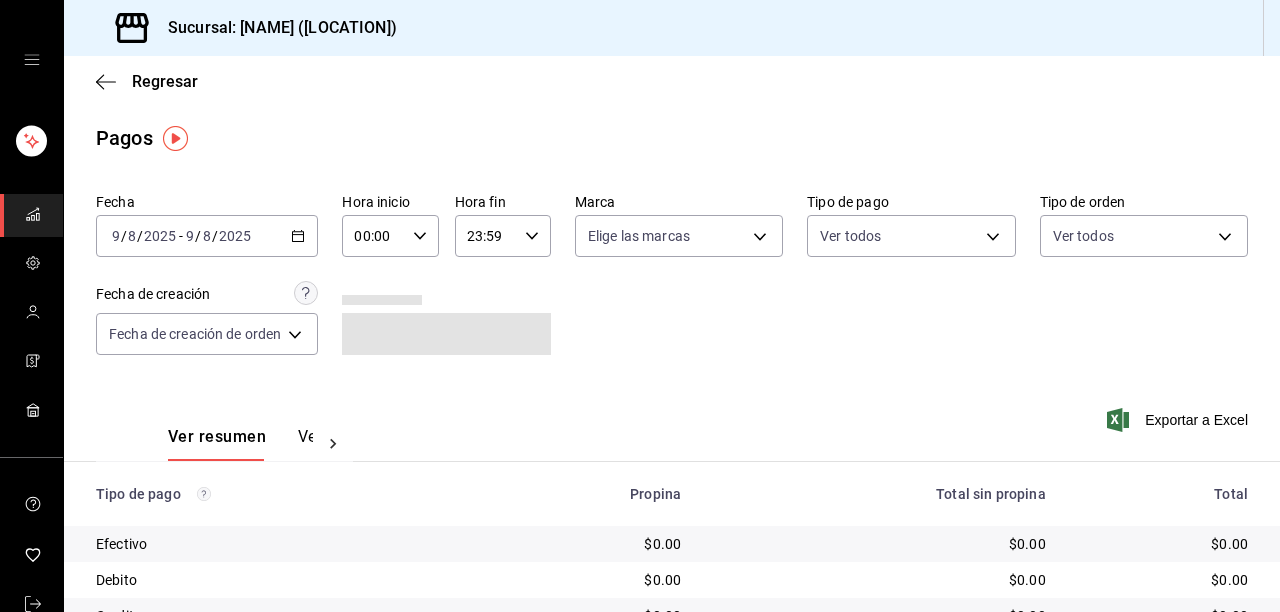 click 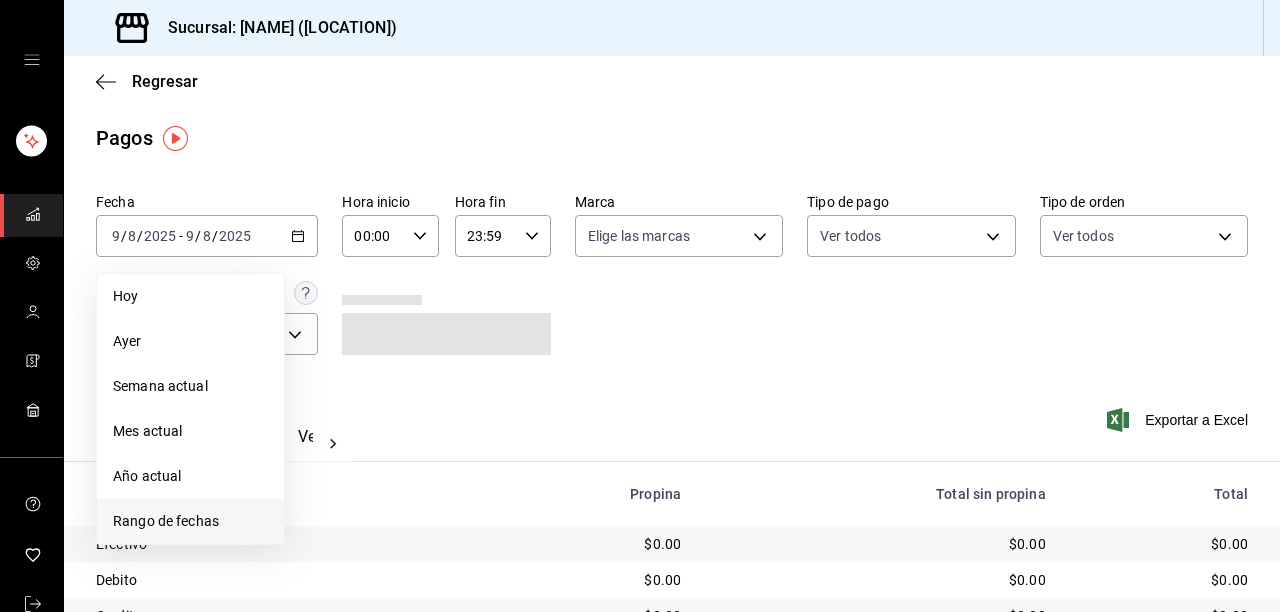 click on "Rango de fechas" at bounding box center (190, 521) 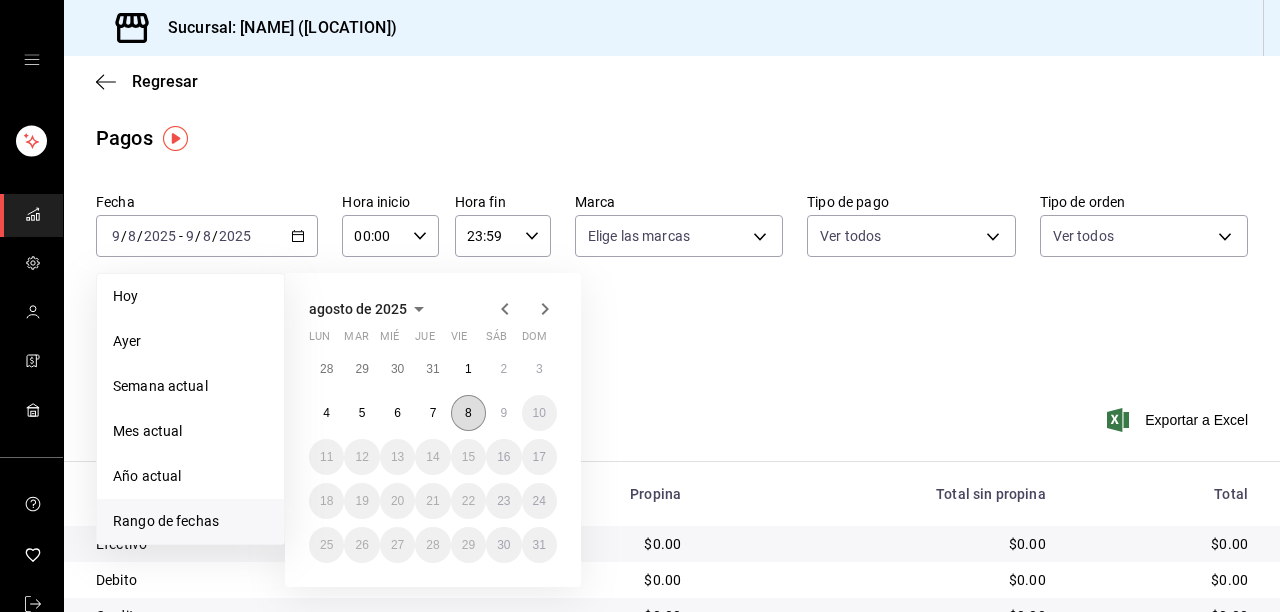 click on "8" at bounding box center [468, 413] 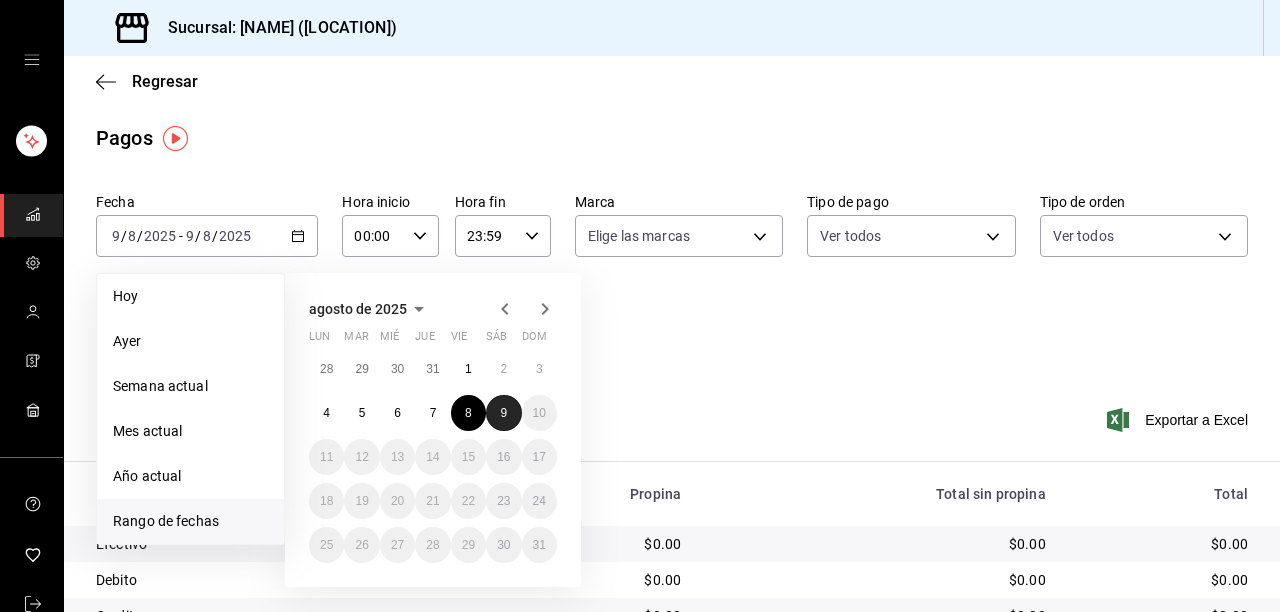 click on "9" at bounding box center [503, 413] 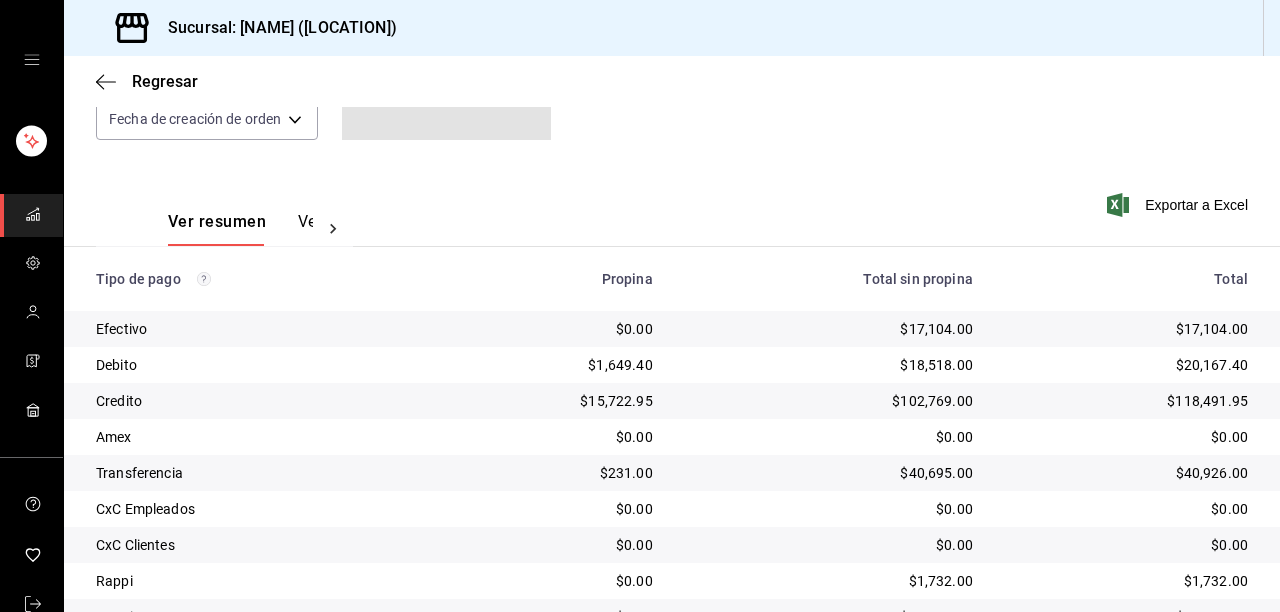 scroll, scrollTop: 307, scrollLeft: 0, axis: vertical 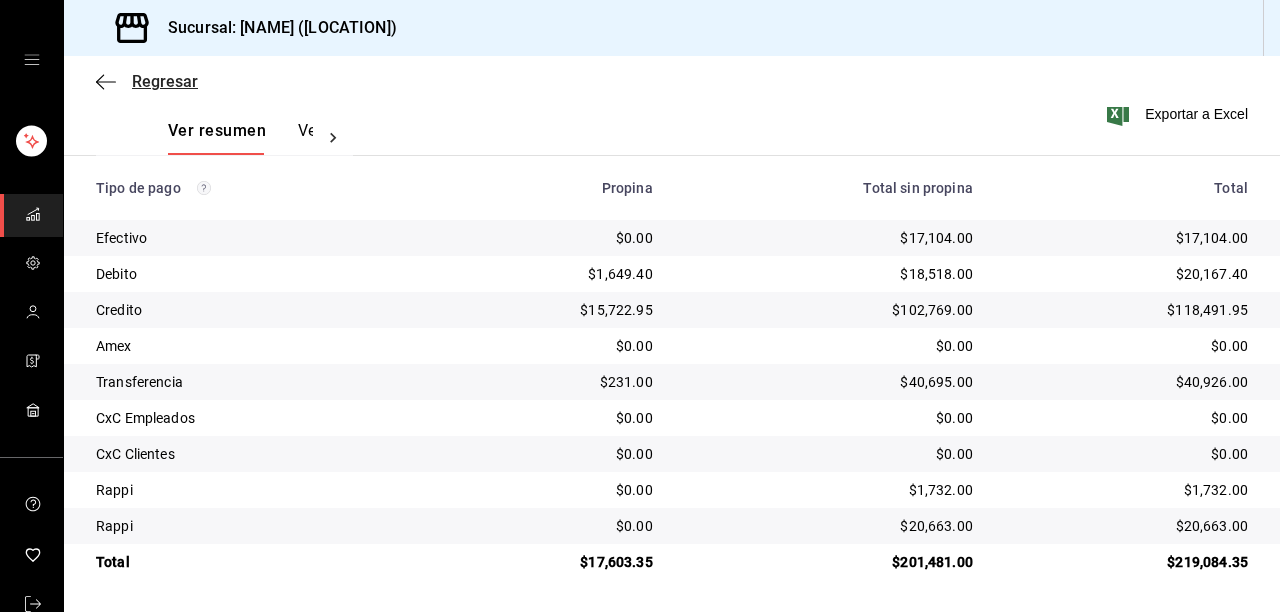 click on "Regresar" at bounding box center (147, 81) 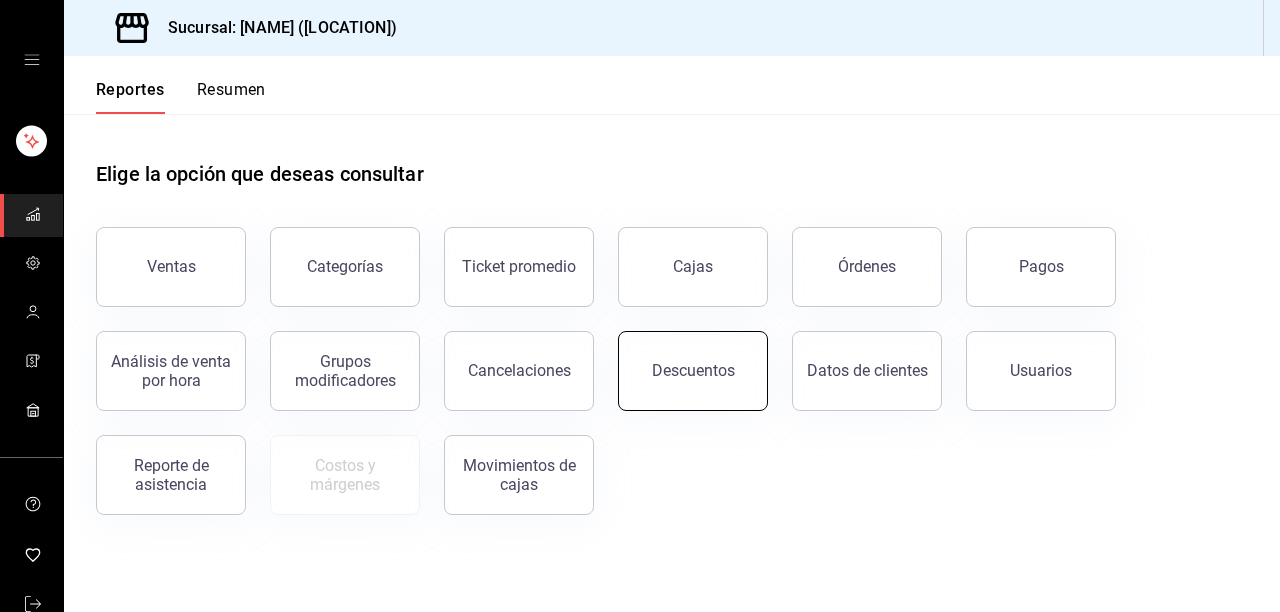 click on "Descuentos" at bounding box center (693, 370) 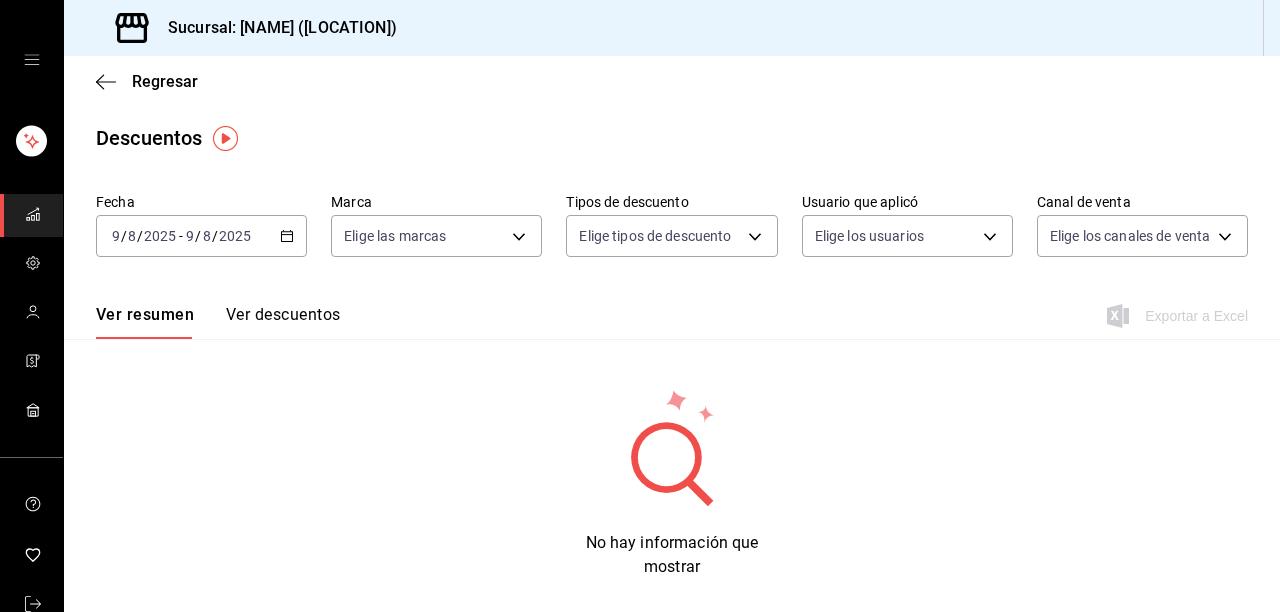 click 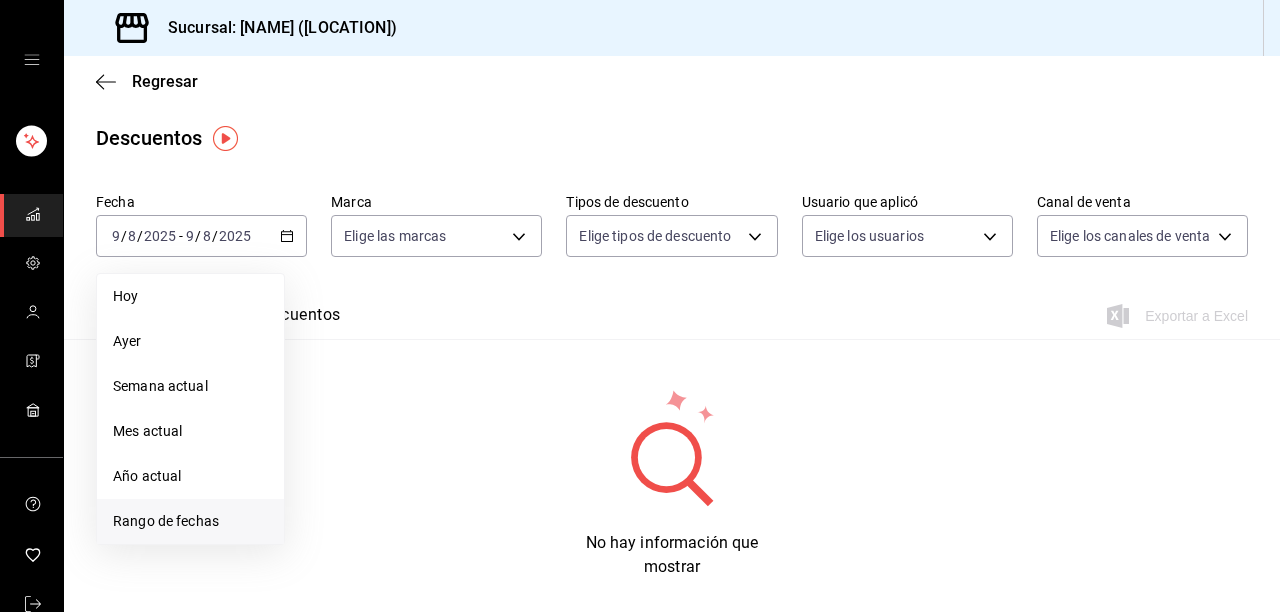 click on "Rango de fechas" at bounding box center [190, 521] 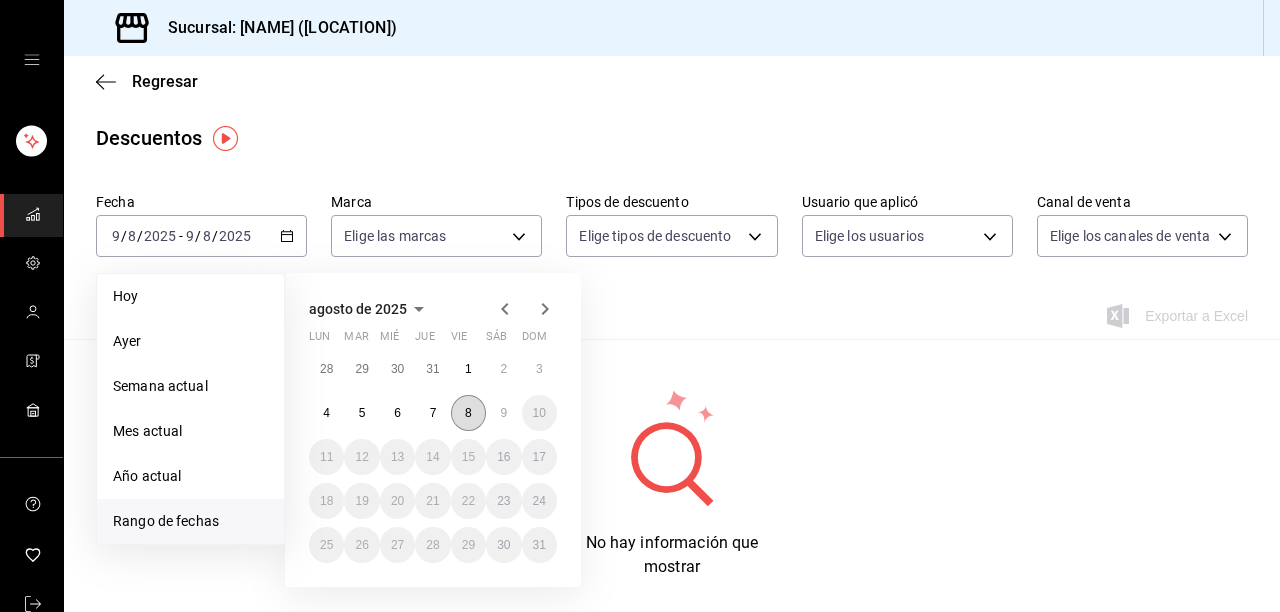 click on "8" at bounding box center [468, 413] 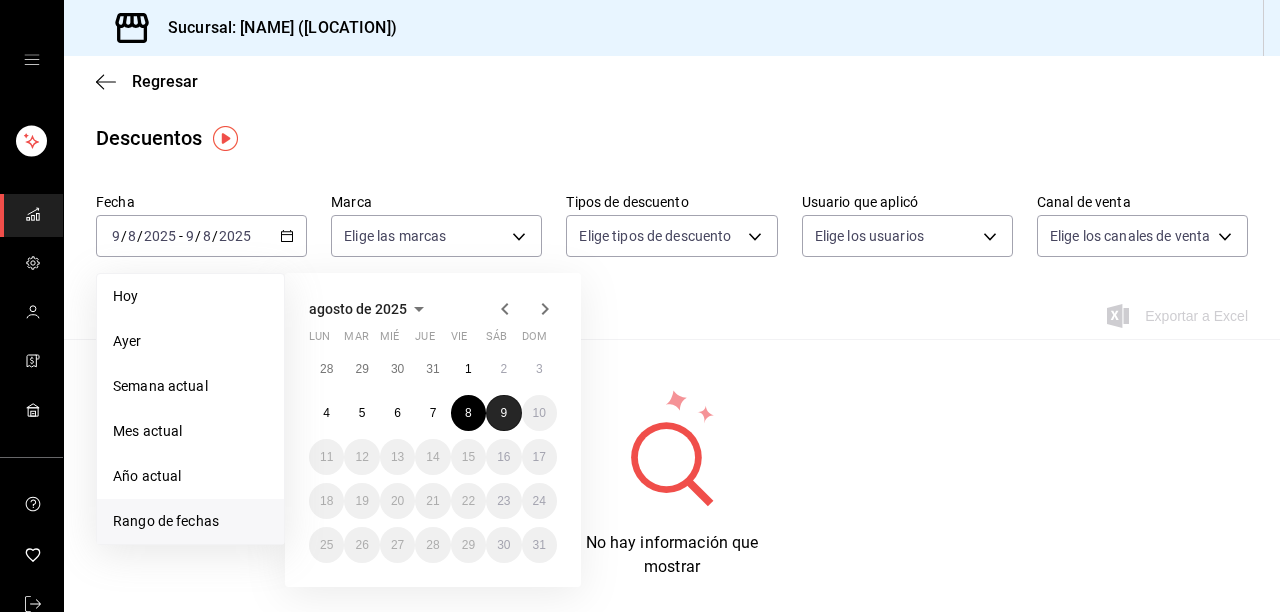 click on "9" at bounding box center [503, 413] 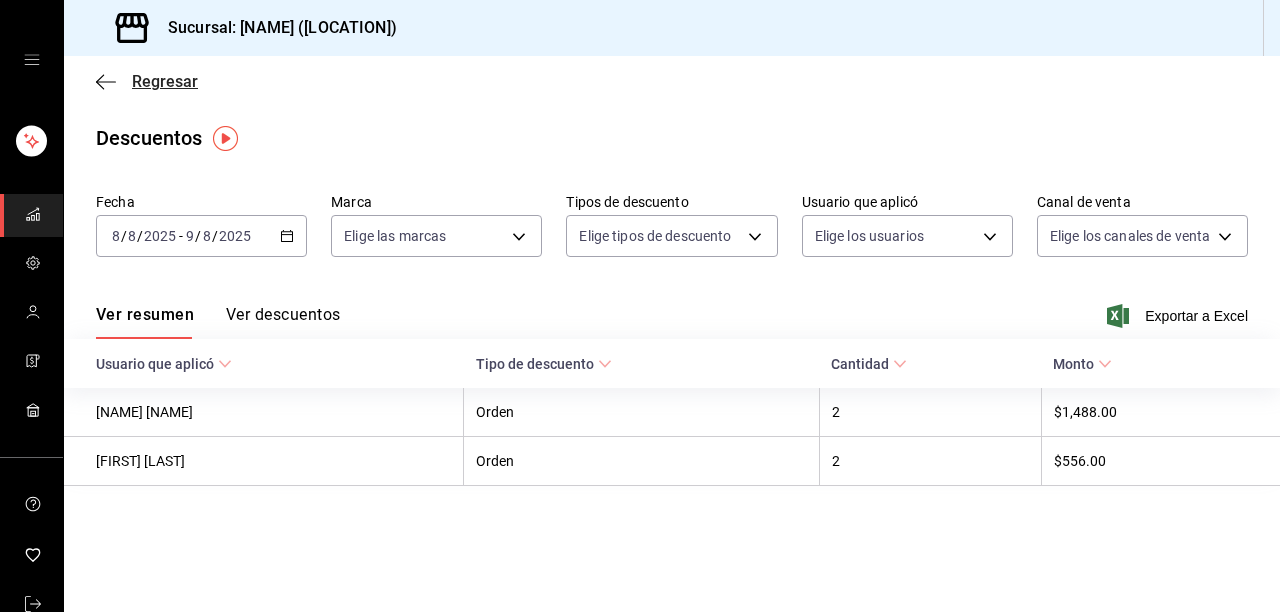 click 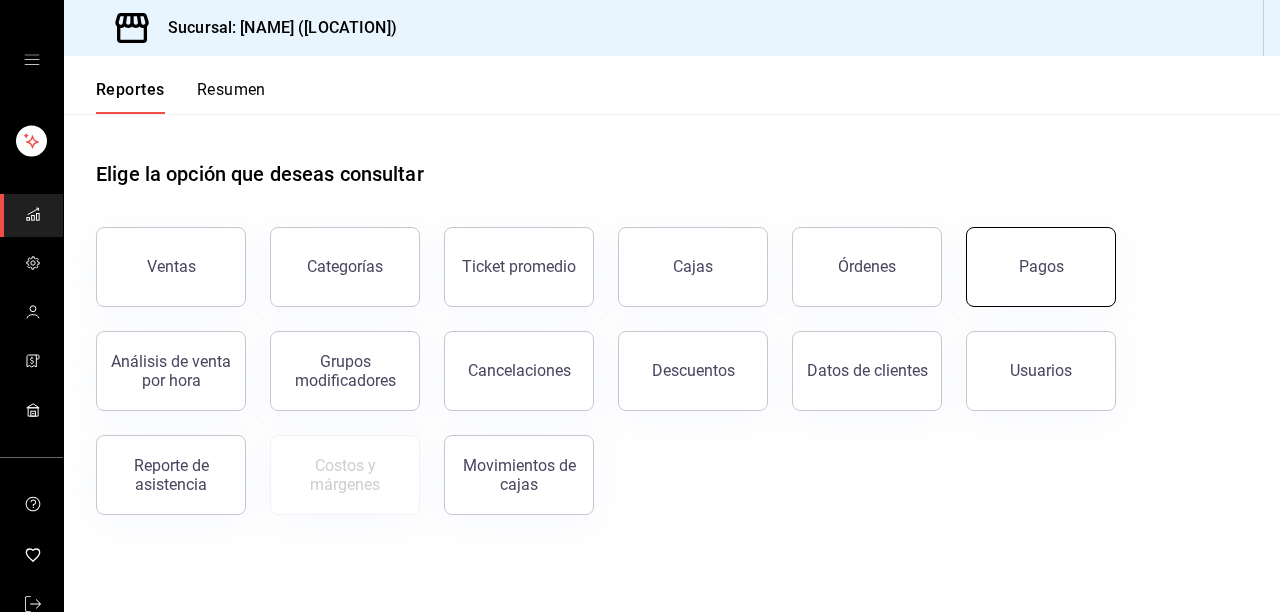 click on "Pagos" at bounding box center (1041, 267) 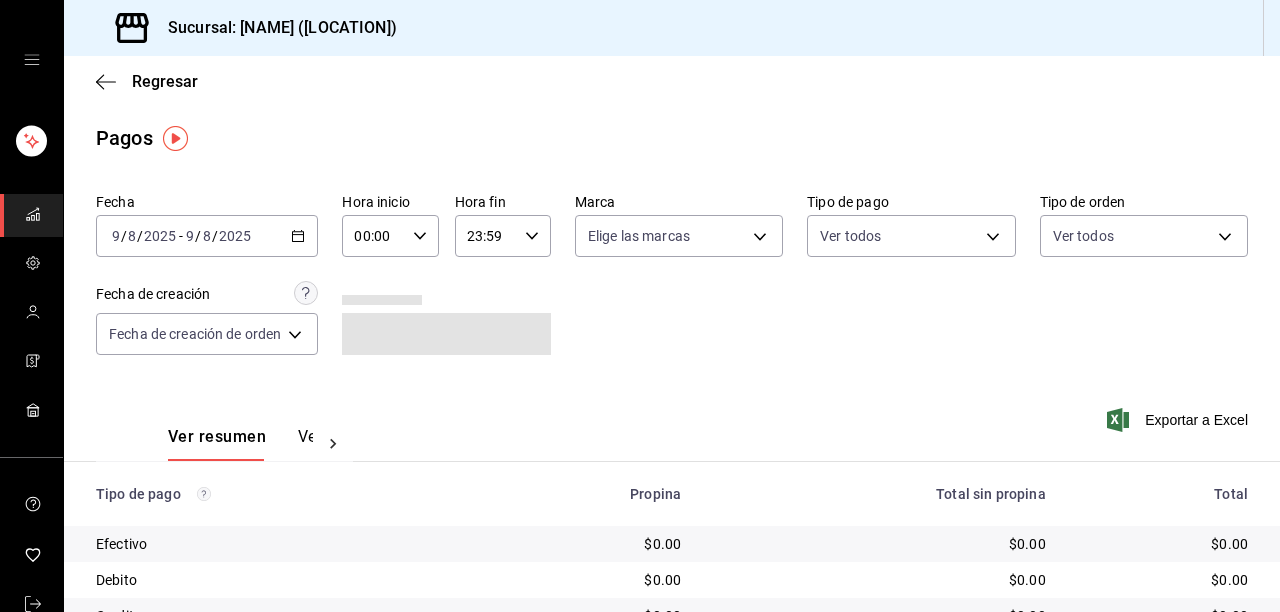 click on "2025-08-09 9 / 8 / 2025 - 2025-08-09 9 / 8 / 2025" at bounding box center [207, 236] 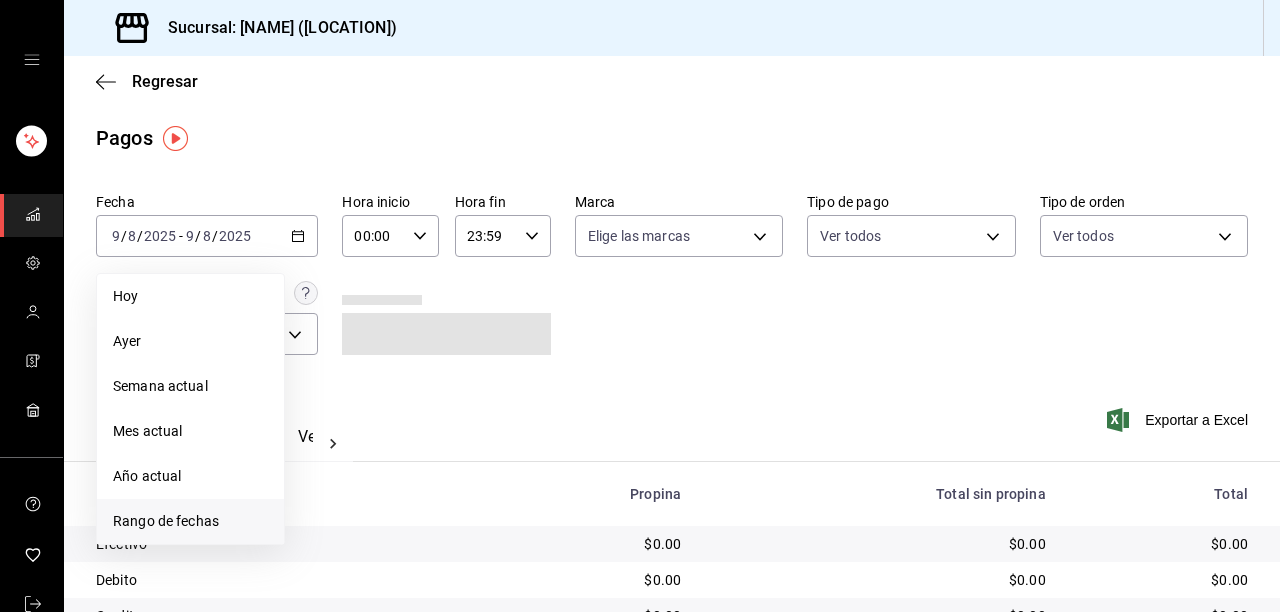 click on "Rango de fechas" at bounding box center (190, 521) 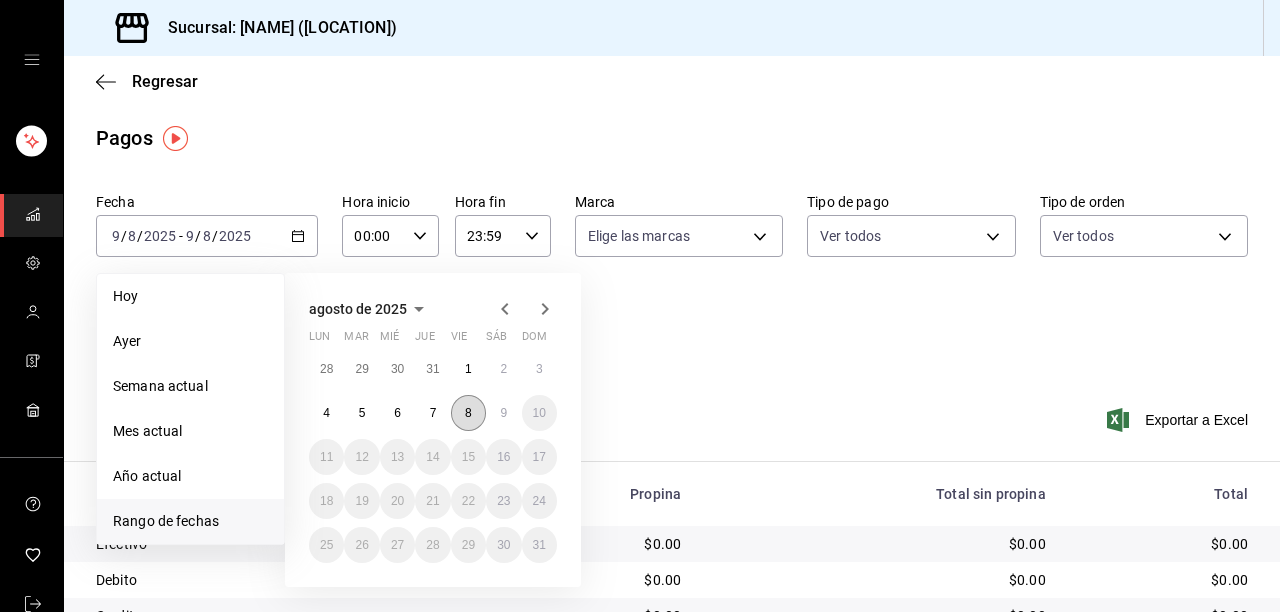 click on "8" at bounding box center [468, 413] 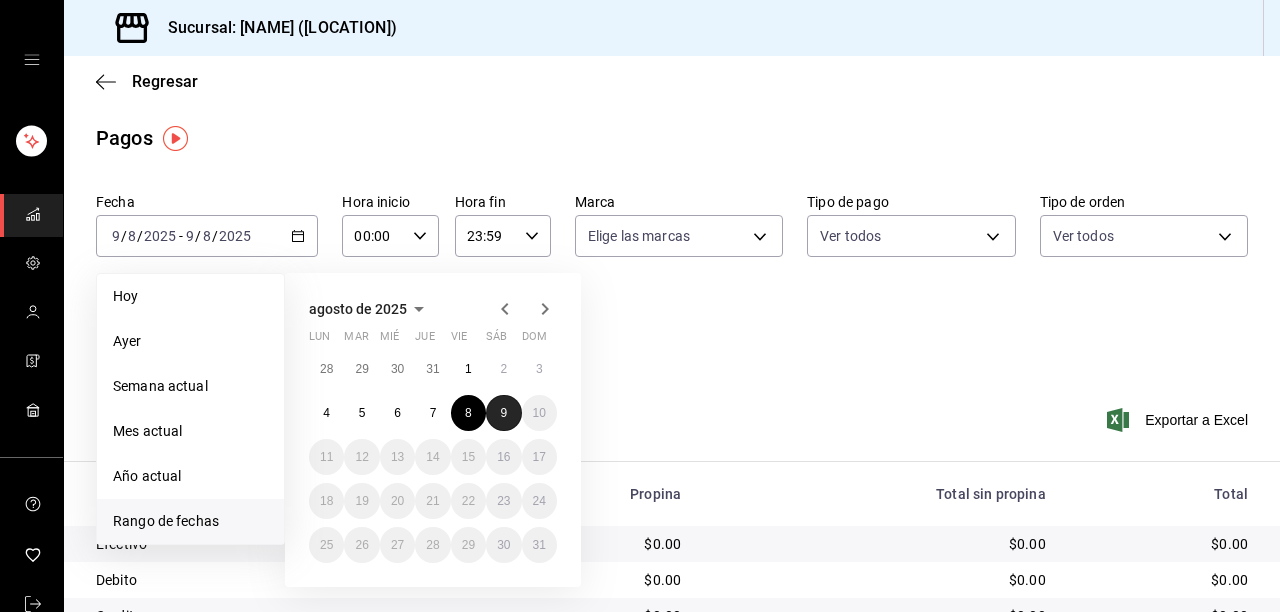 click on "9" at bounding box center (503, 413) 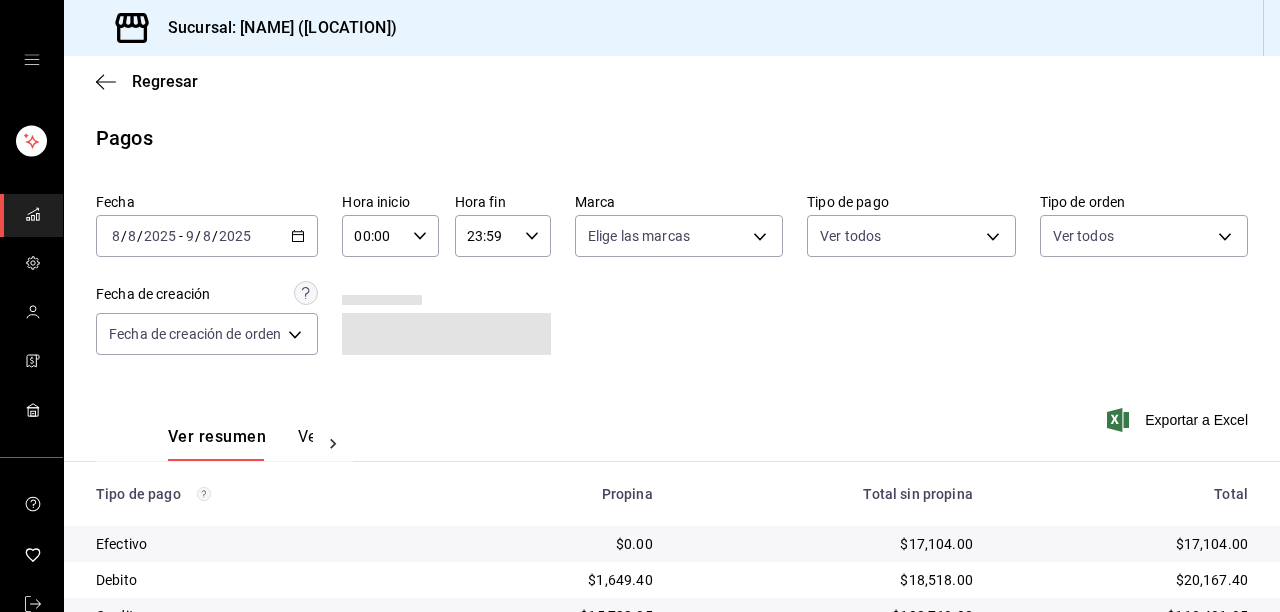 scroll, scrollTop: 307, scrollLeft: 0, axis: vertical 